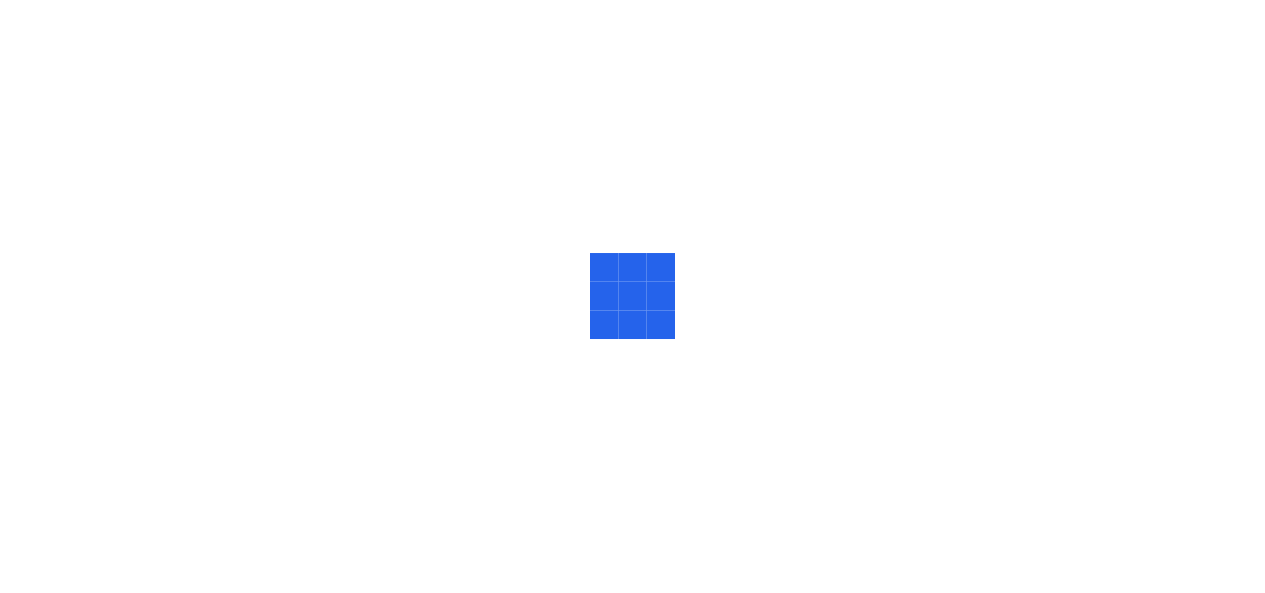 scroll, scrollTop: 0, scrollLeft: 0, axis: both 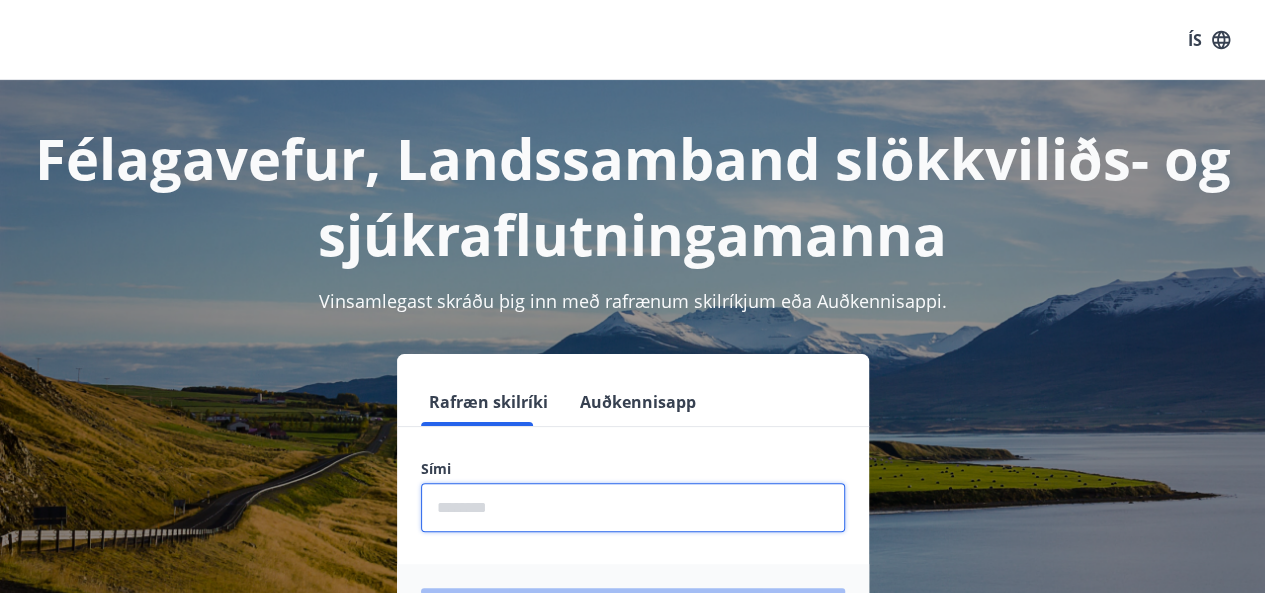 click at bounding box center [633, 507] 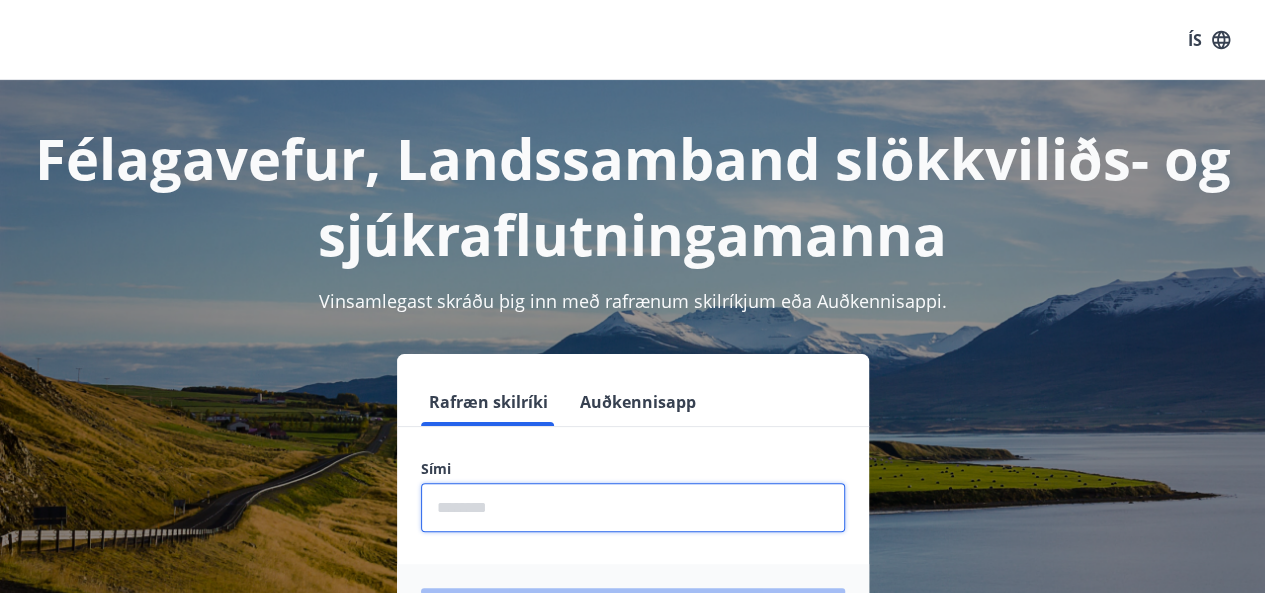 type on "********" 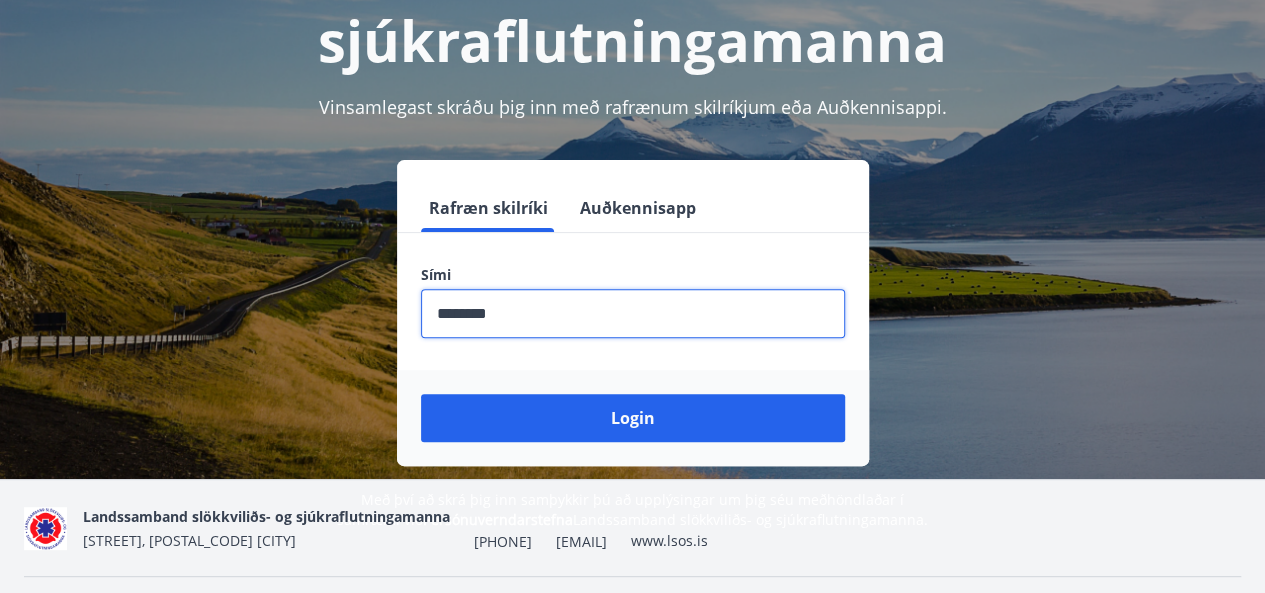 scroll, scrollTop: 224, scrollLeft: 0, axis: vertical 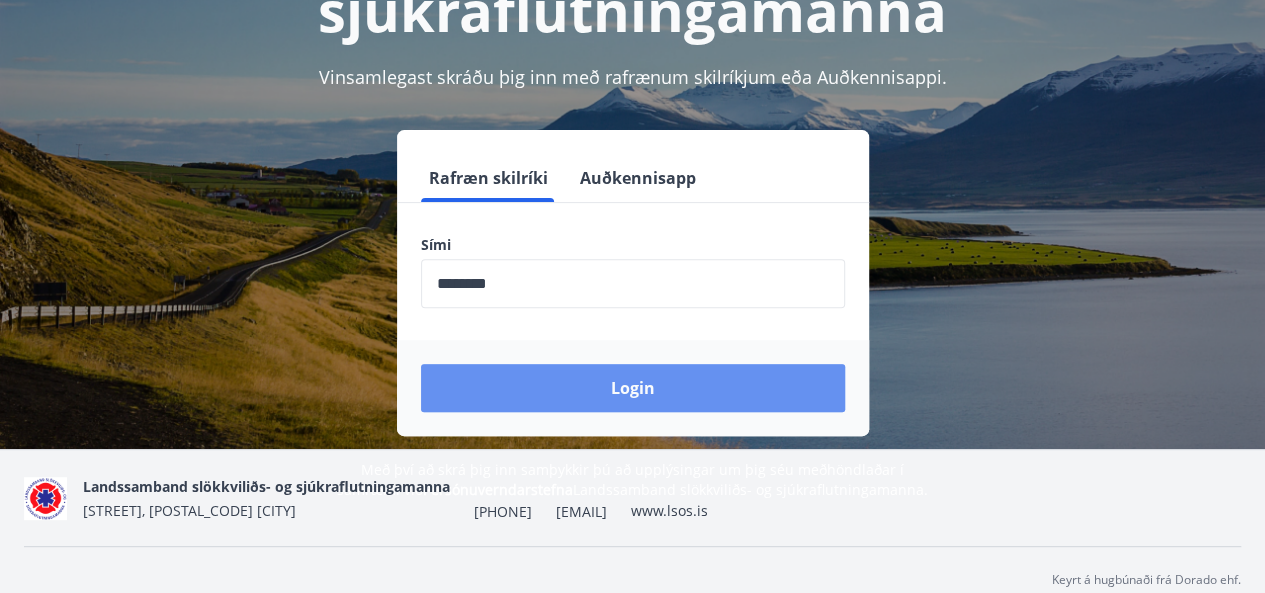 click on "Login" at bounding box center (633, 388) 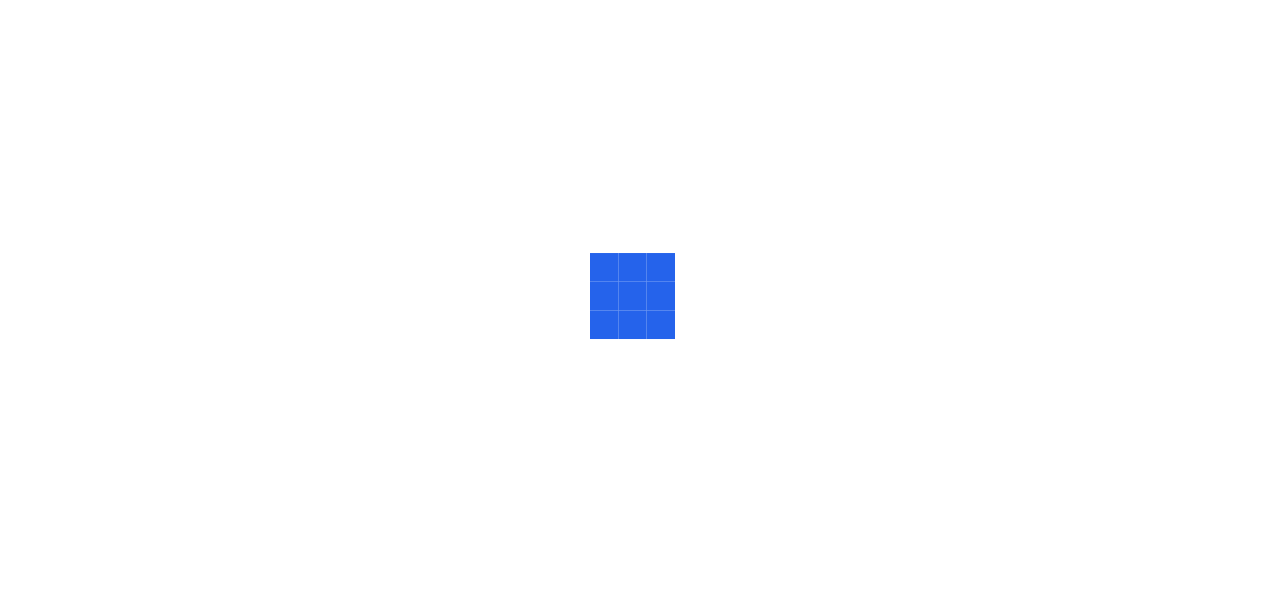 scroll, scrollTop: 0, scrollLeft: 0, axis: both 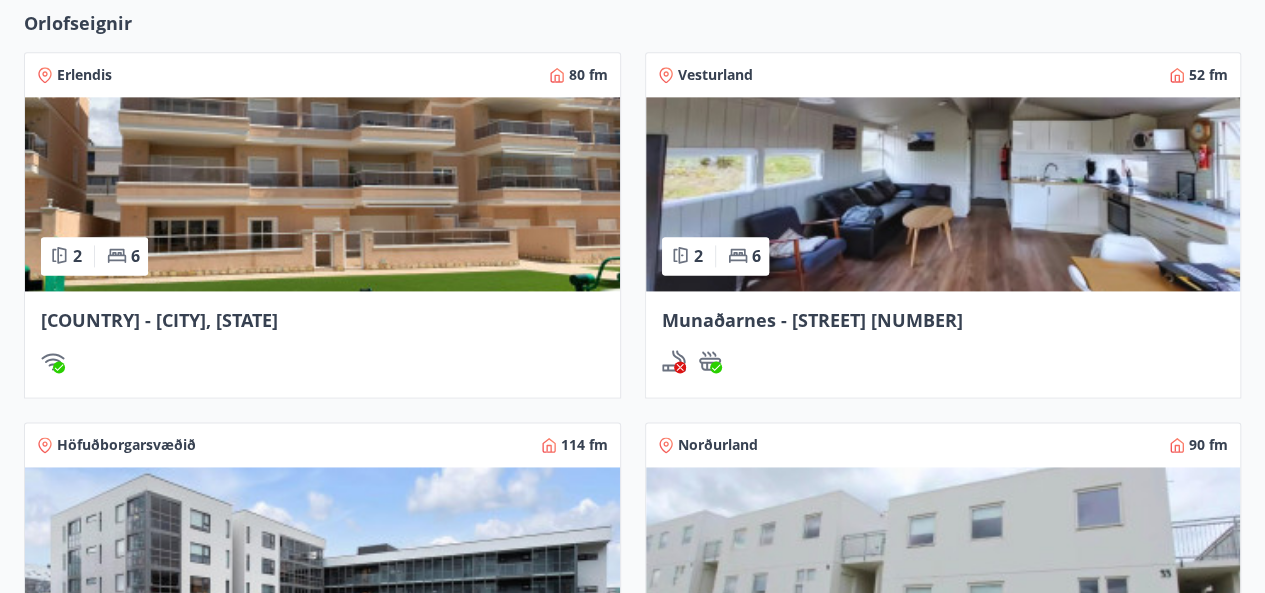 click at bounding box center [943, 194] 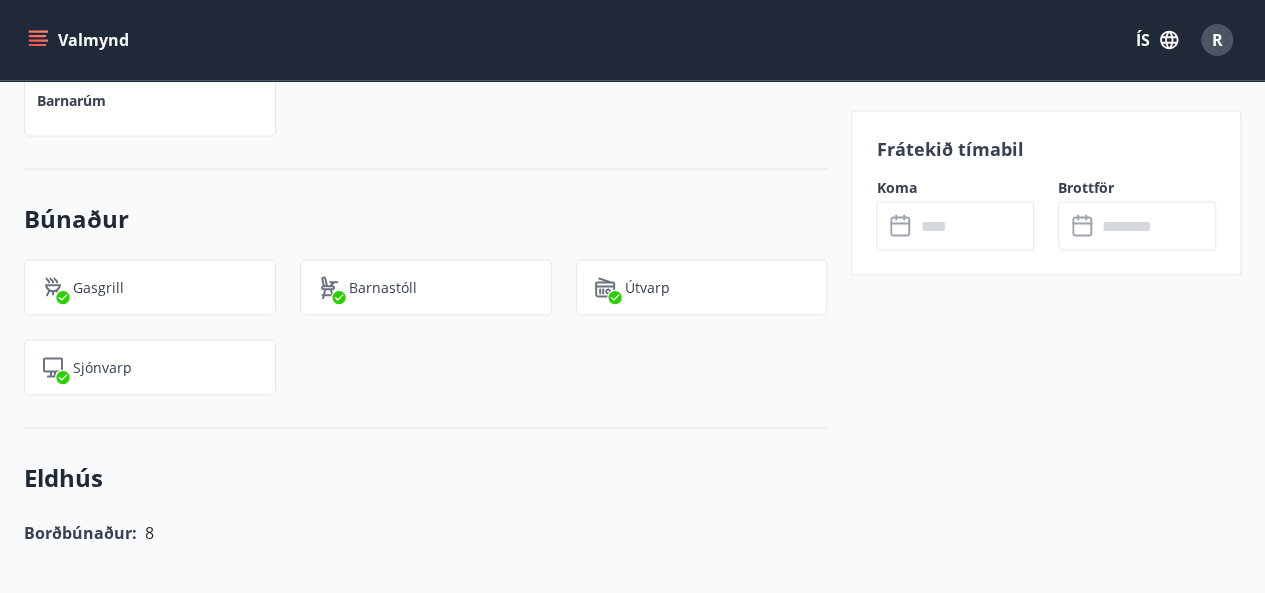 scroll, scrollTop: 1464, scrollLeft: 0, axis: vertical 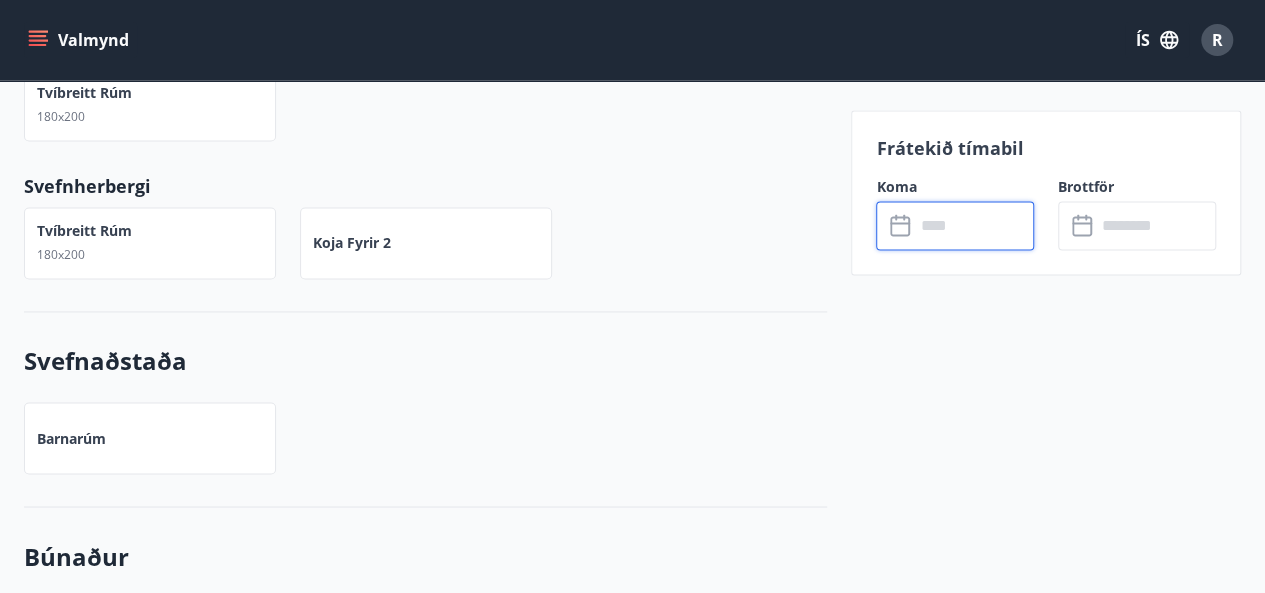 click at bounding box center [974, 225] 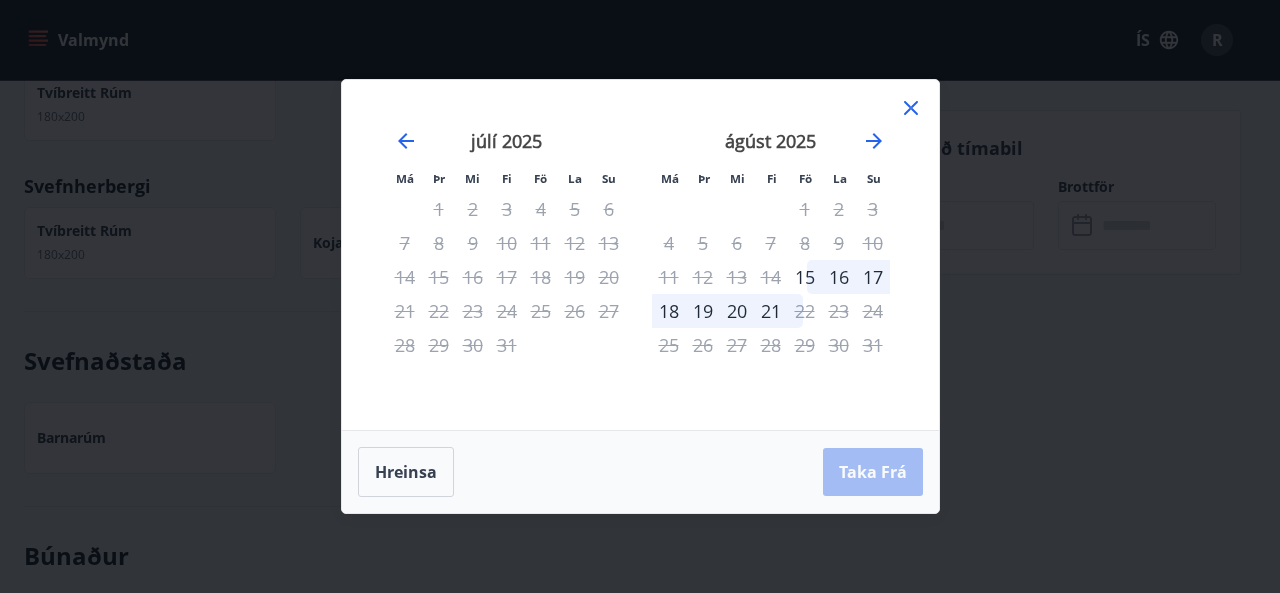 click 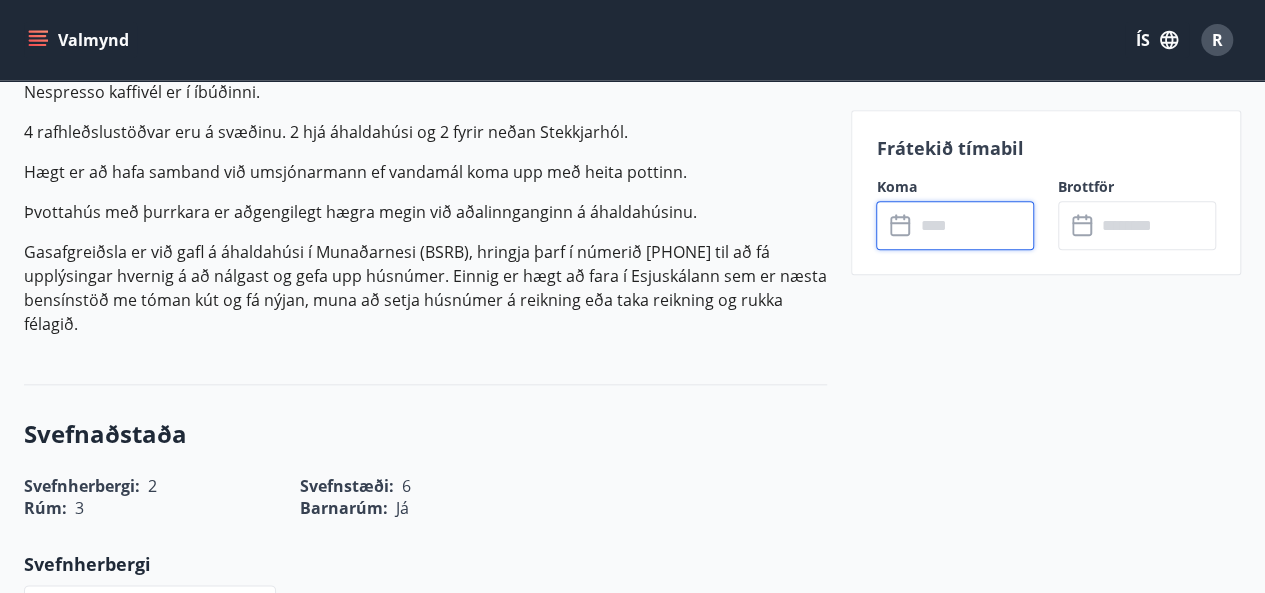 scroll, scrollTop: 944, scrollLeft: 0, axis: vertical 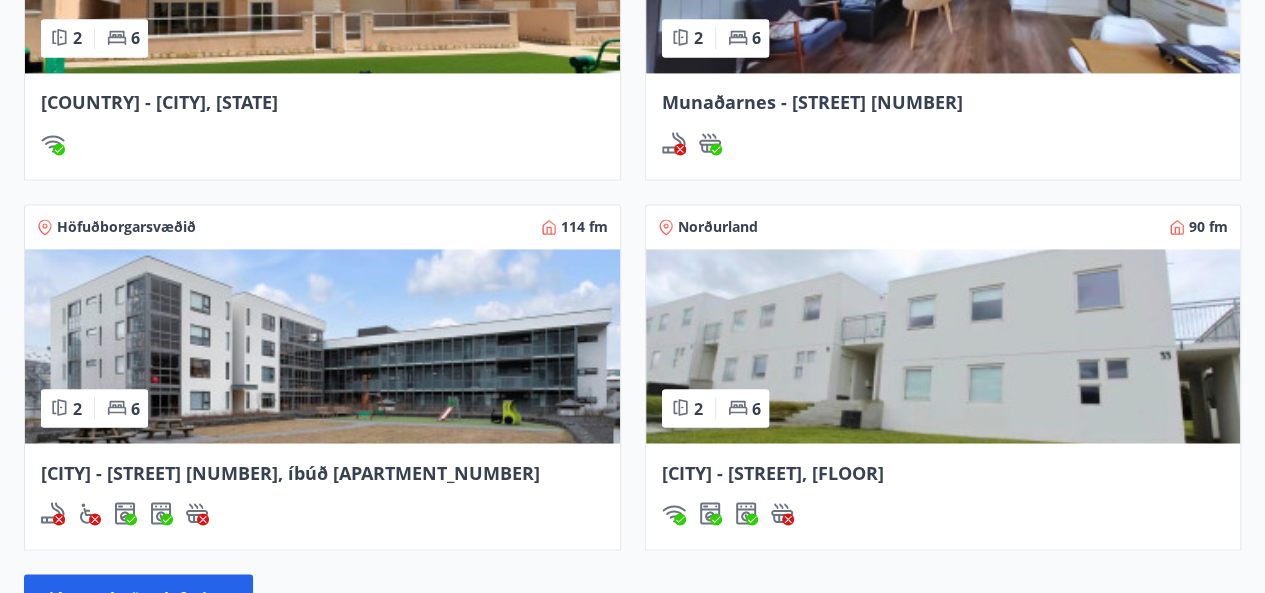click at bounding box center [943, 346] 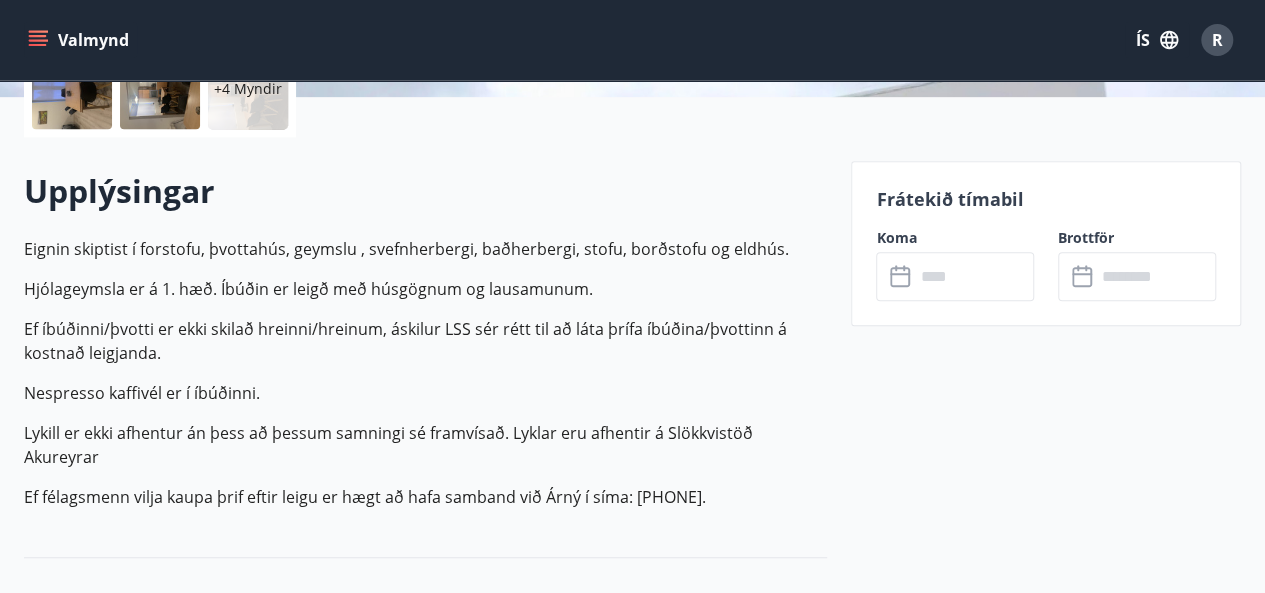 scroll, scrollTop: 530, scrollLeft: 0, axis: vertical 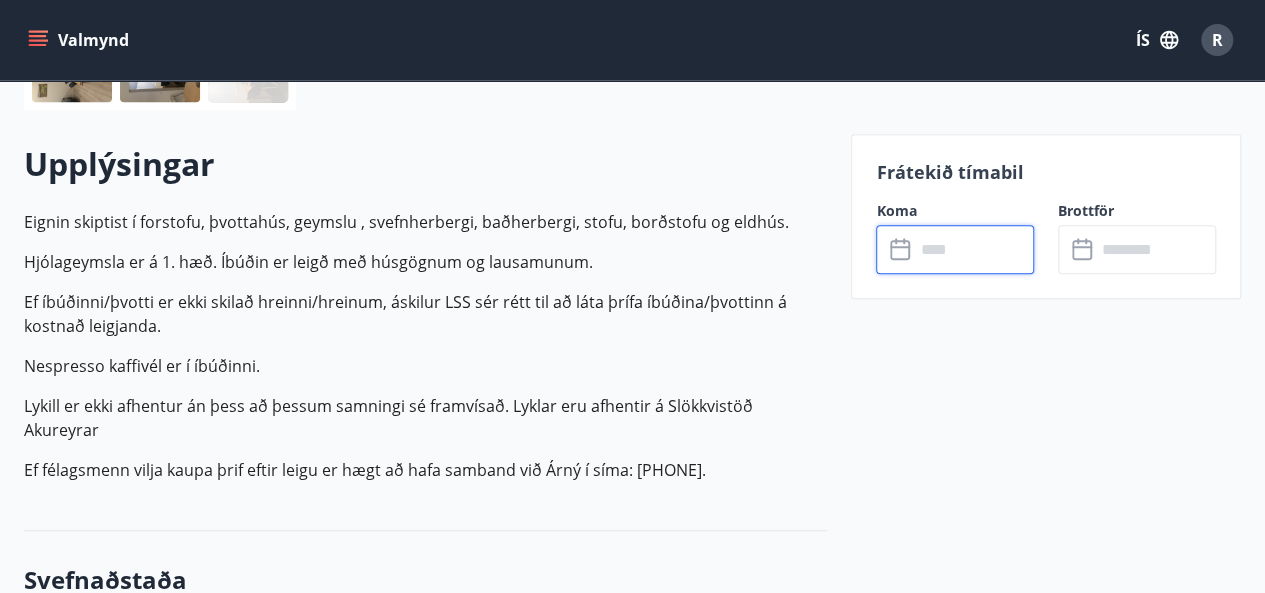 click at bounding box center [974, 249] 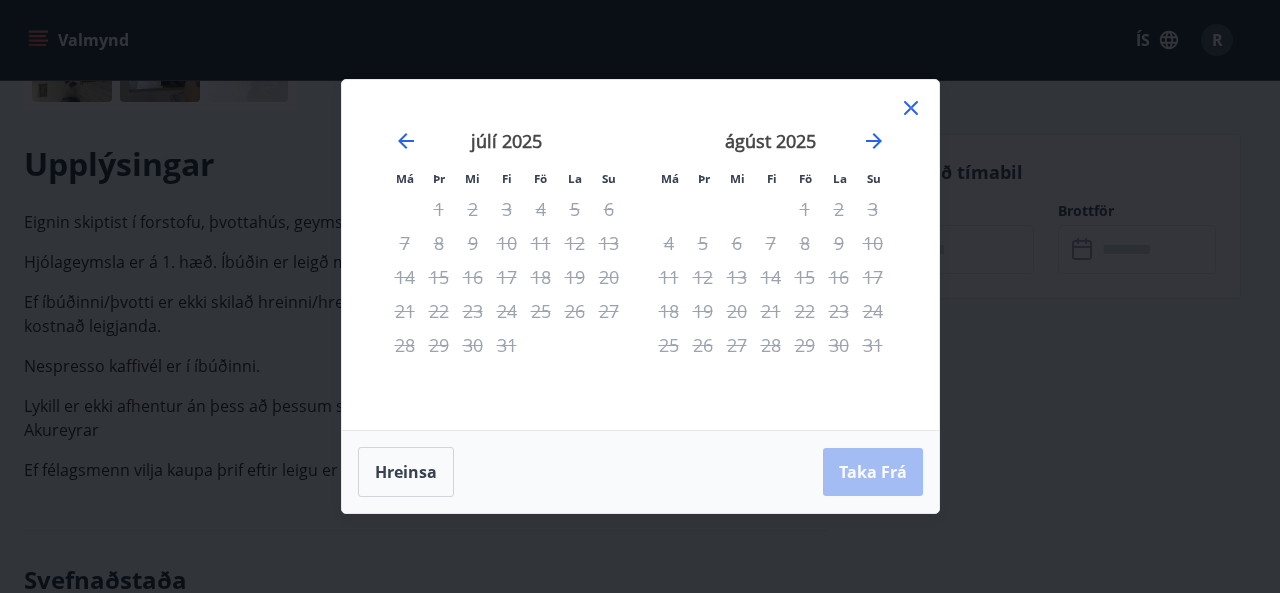 click 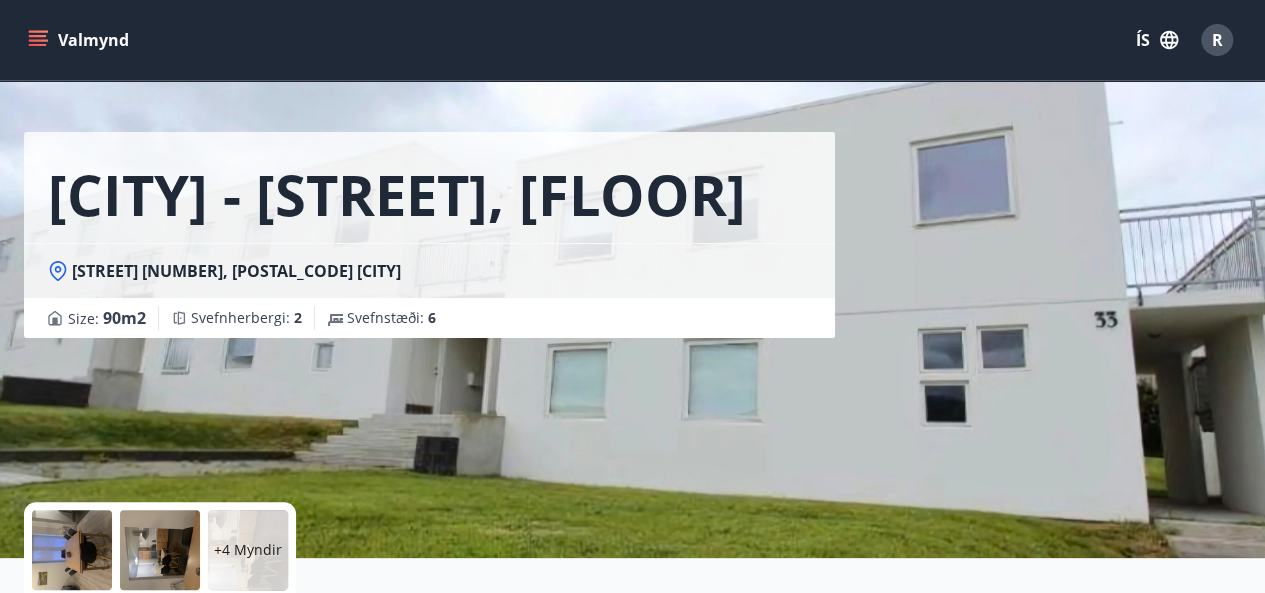 scroll, scrollTop: 0, scrollLeft: 0, axis: both 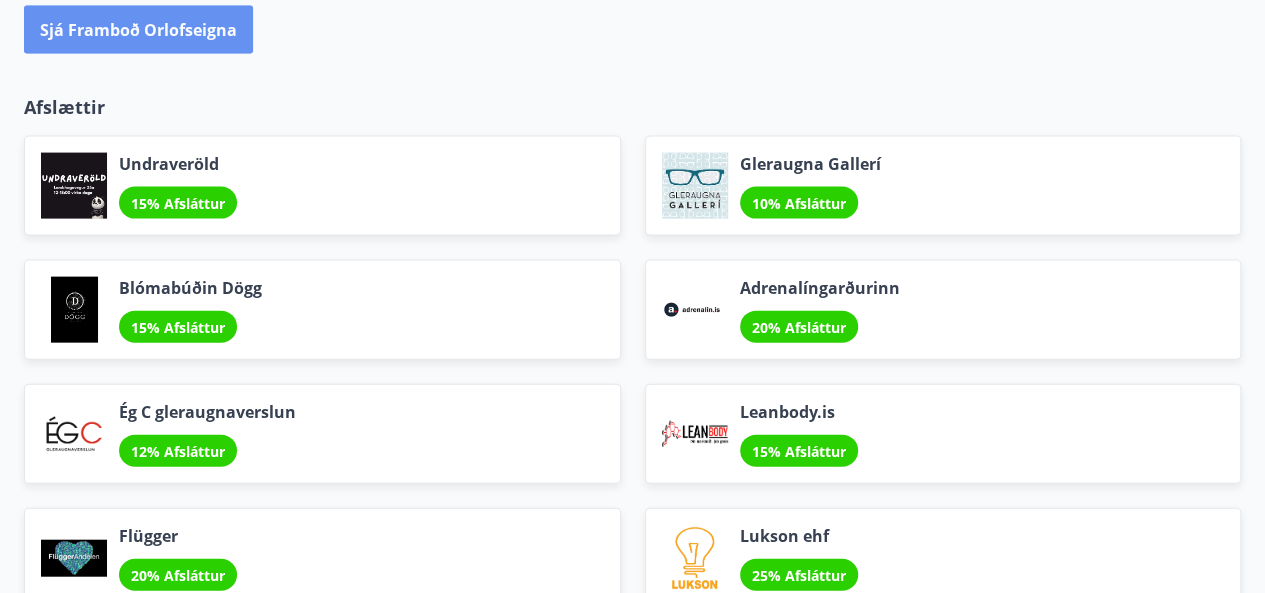 click on "Sjá framboð orlofseigna" at bounding box center (138, 30) 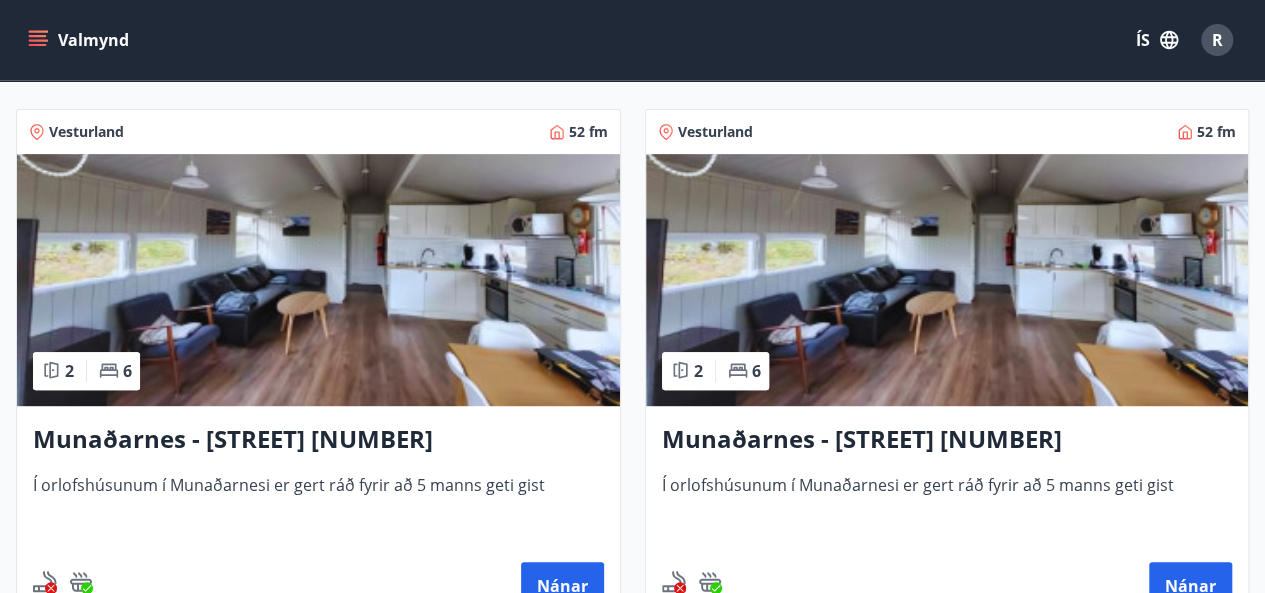 scroll, scrollTop: 333, scrollLeft: 0, axis: vertical 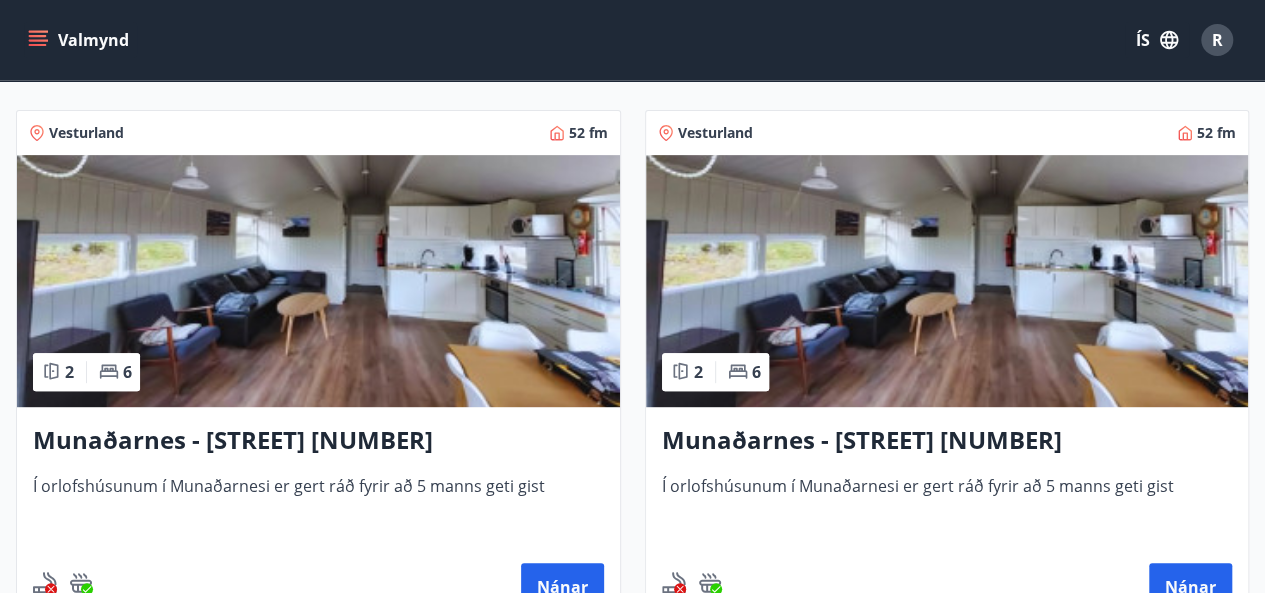 click at bounding box center (947, 281) 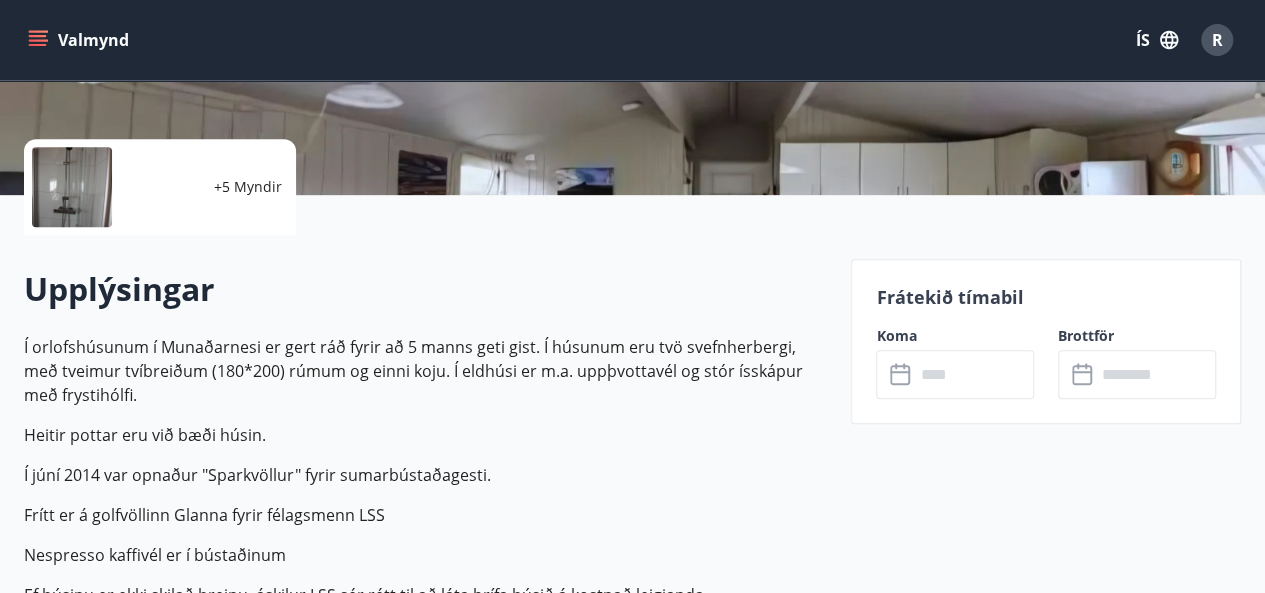 scroll, scrollTop: 411, scrollLeft: 0, axis: vertical 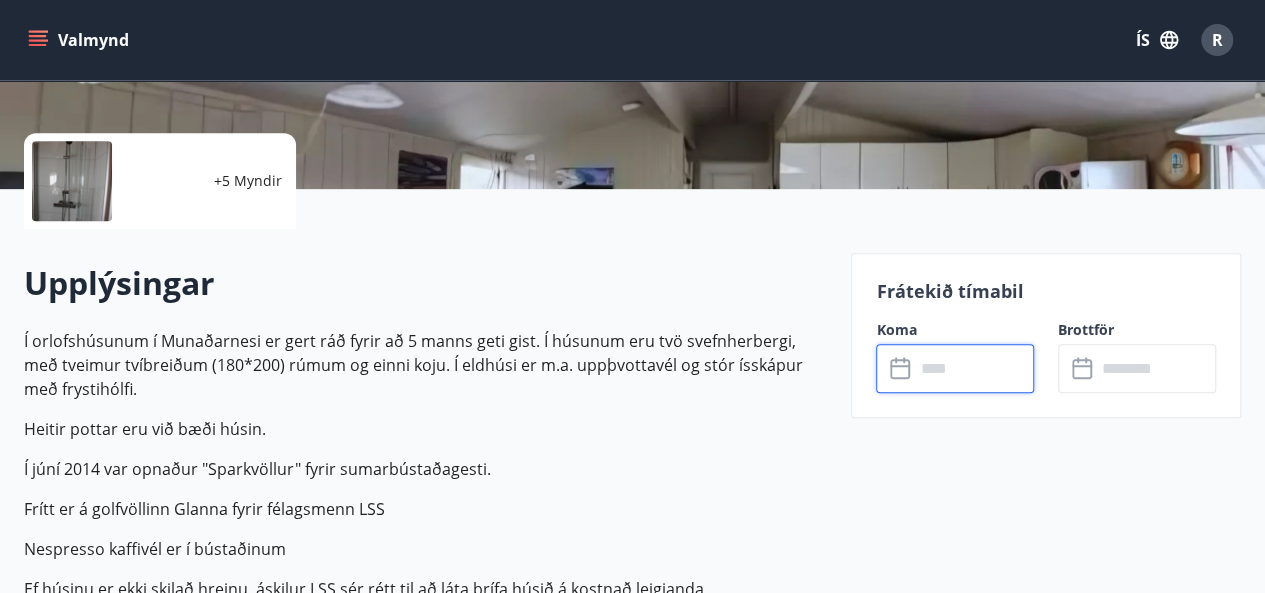 click at bounding box center [974, 368] 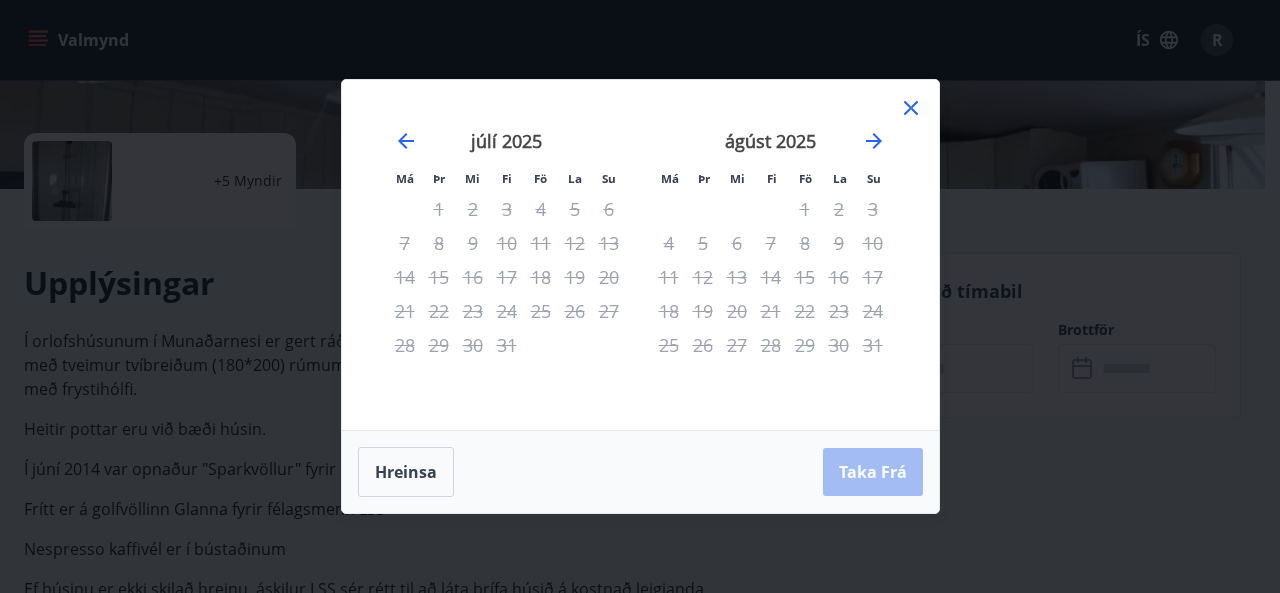 click 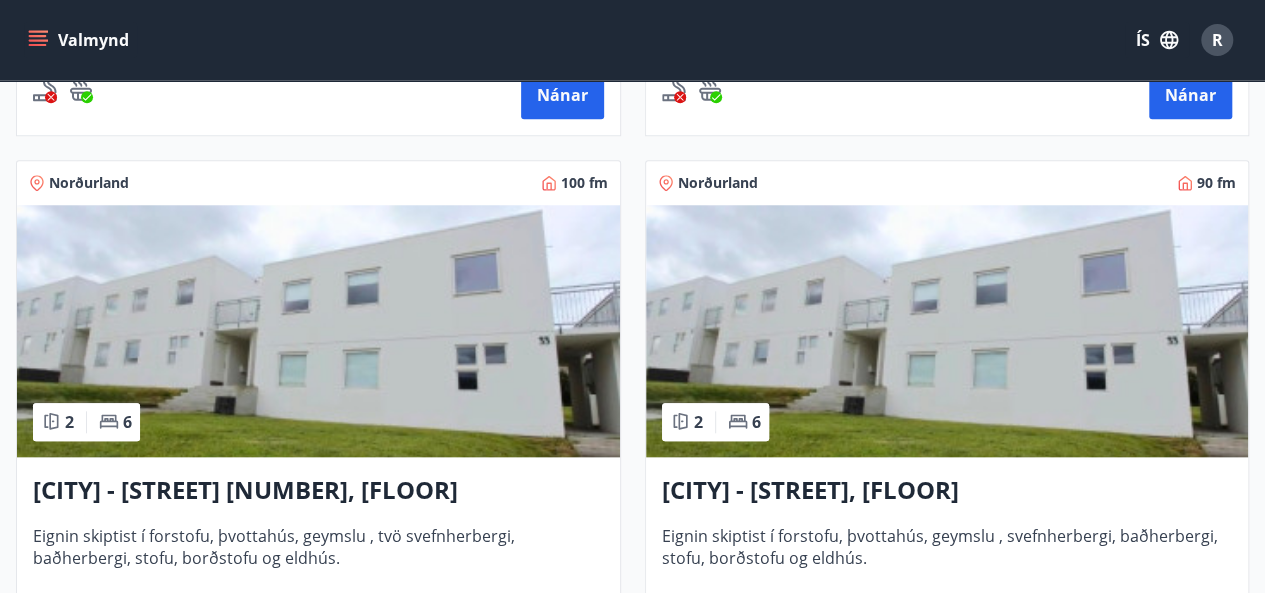 scroll, scrollTop: 823, scrollLeft: 0, axis: vertical 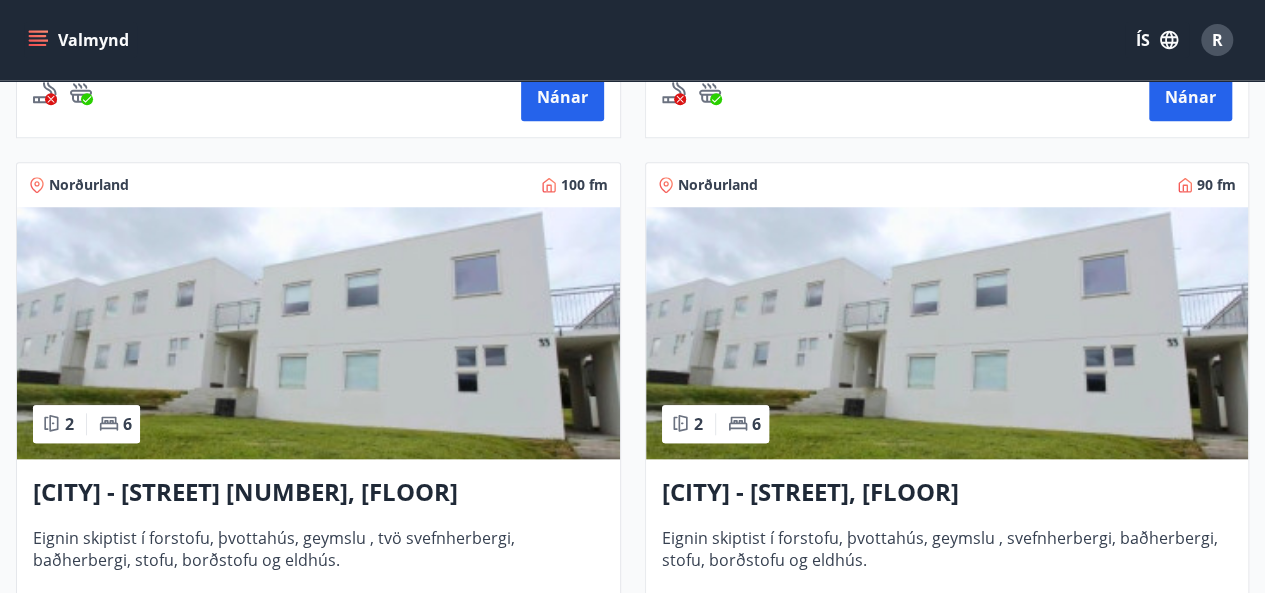 click at bounding box center [318, 333] 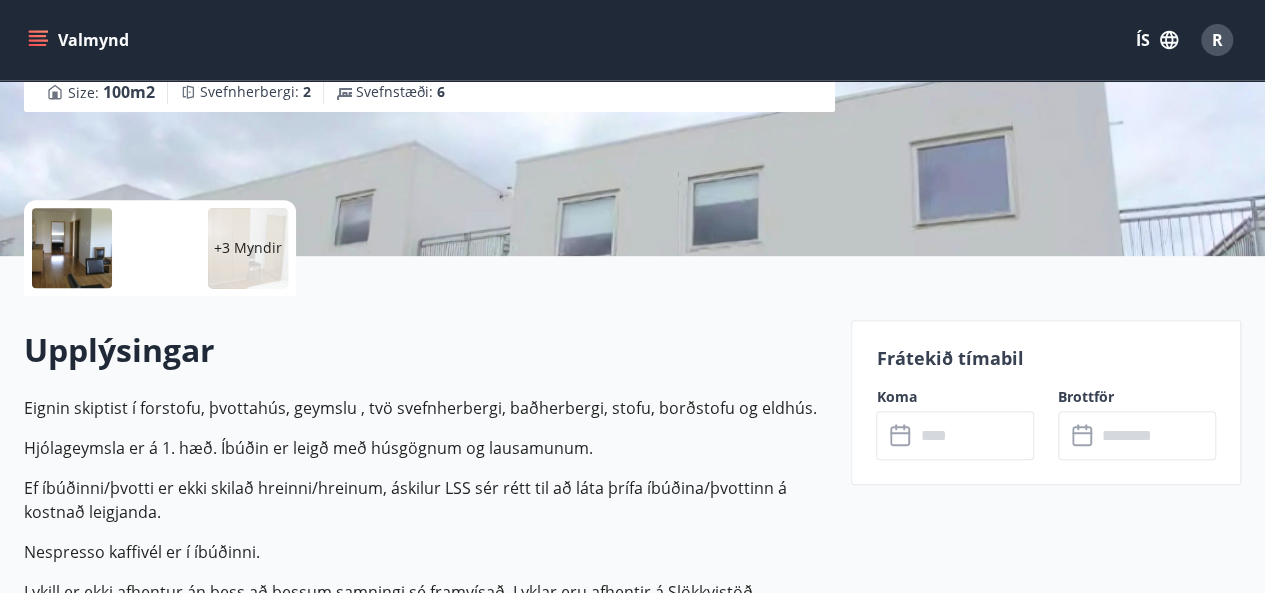 scroll, scrollTop: 380, scrollLeft: 0, axis: vertical 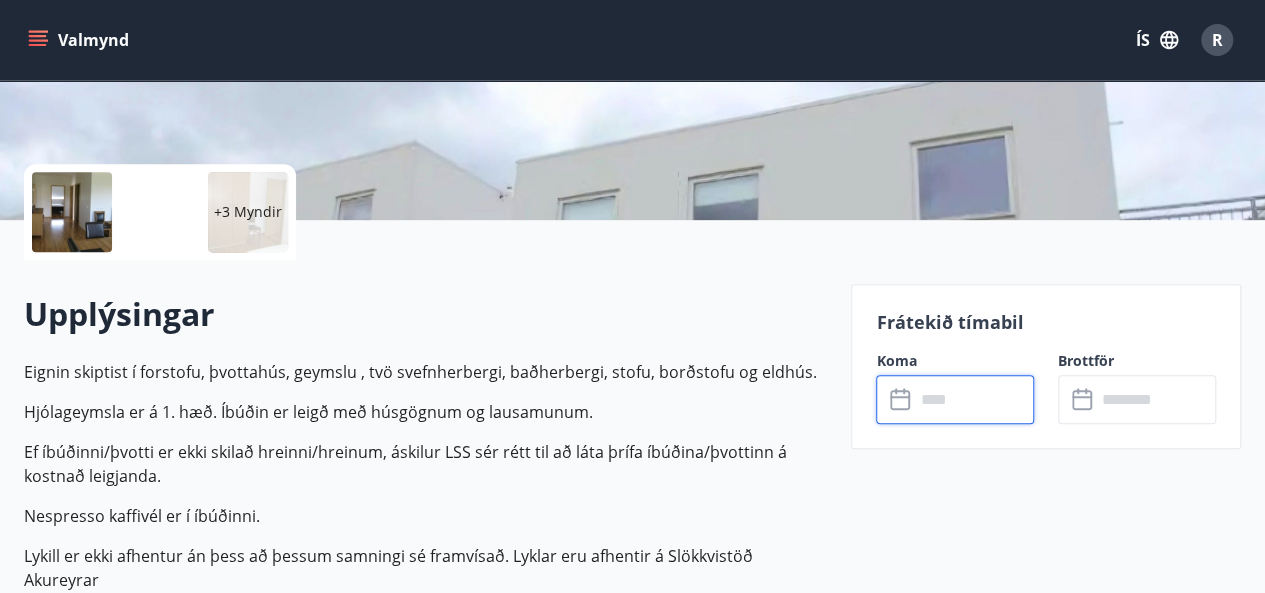 click at bounding box center [974, 399] 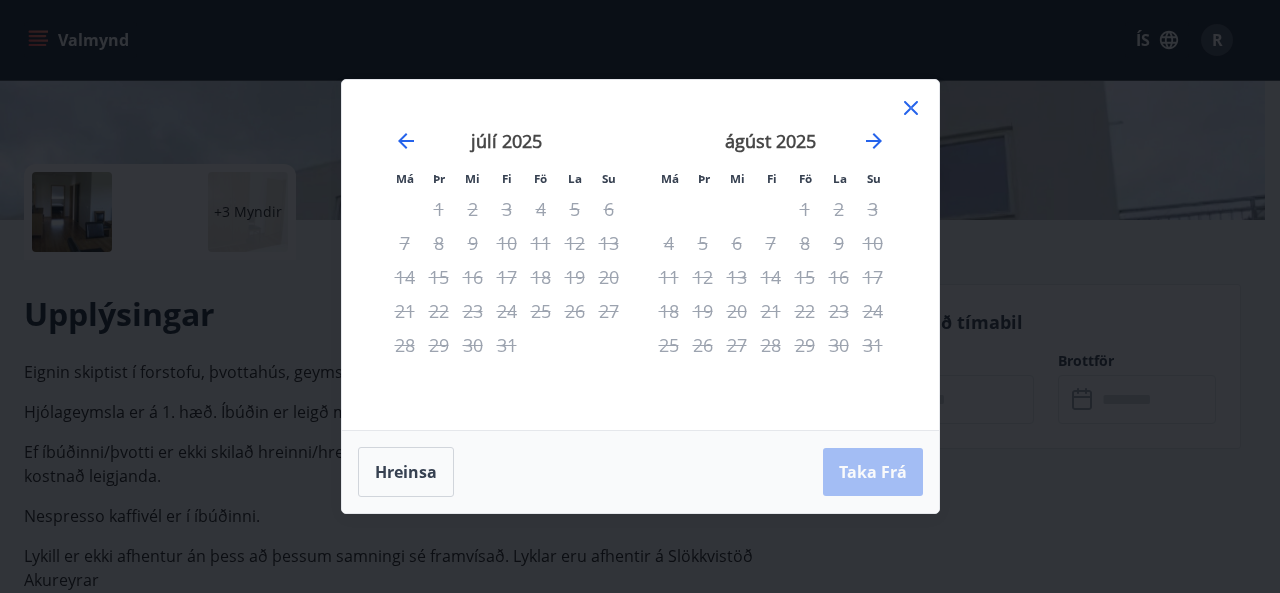 click 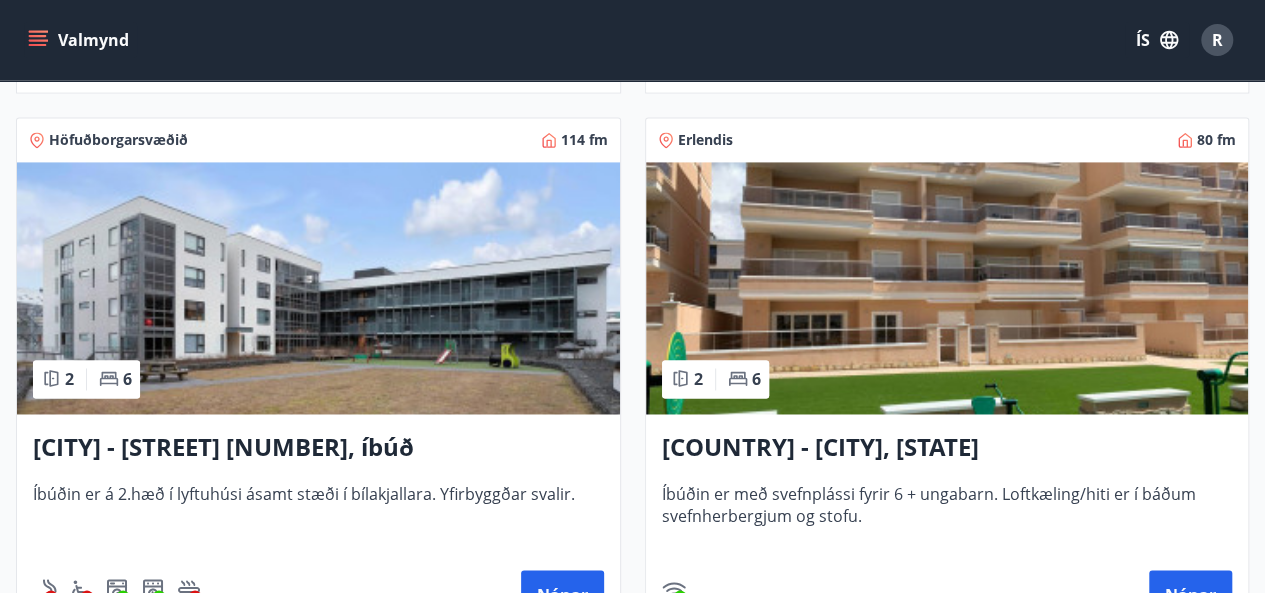 scroll, scrollTop: 1414, scrollLeft: 0, axis: vertical 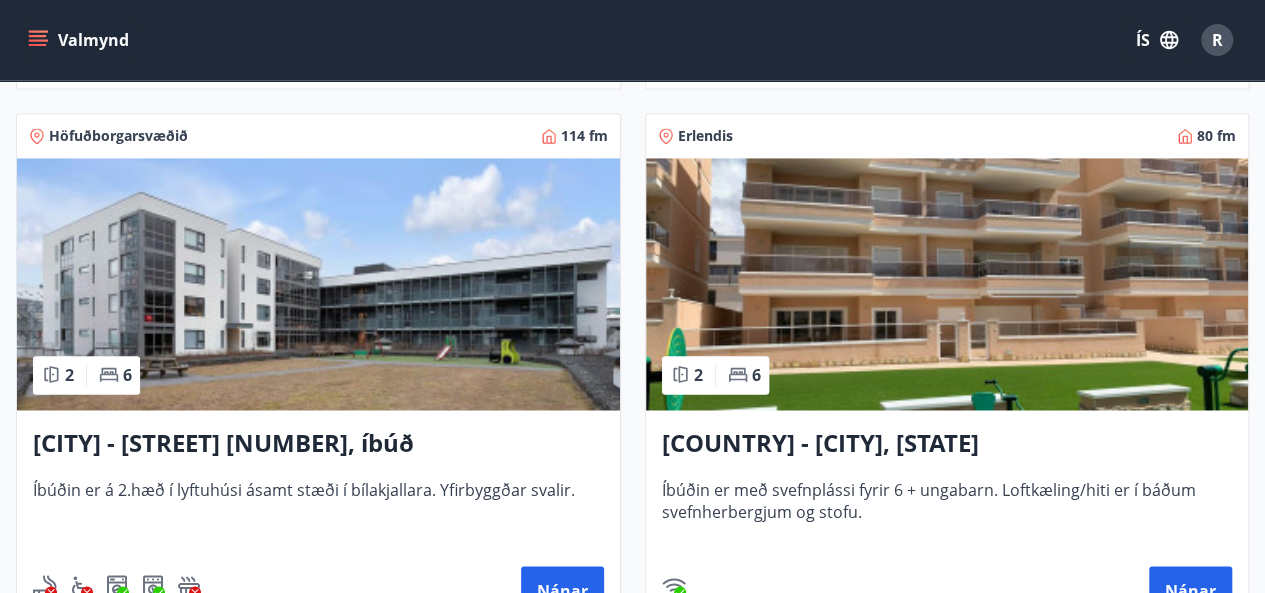 click at bounding box center (947, 284) 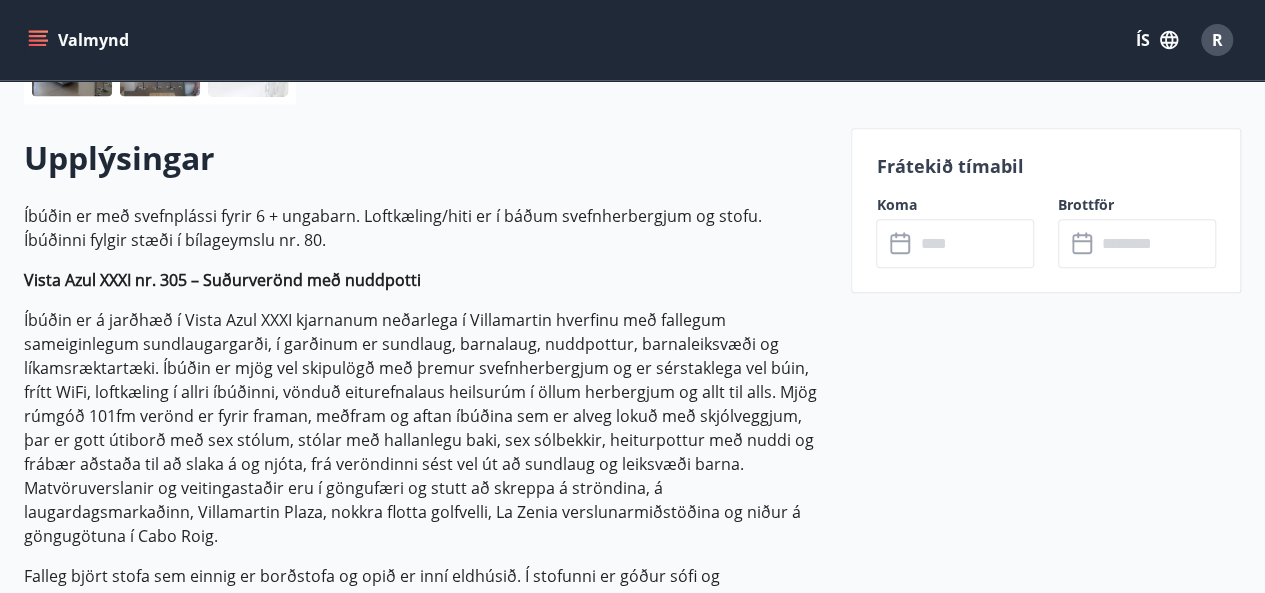 scroll, scrollTop: 541, scrollLeft: 0, axis: vertical 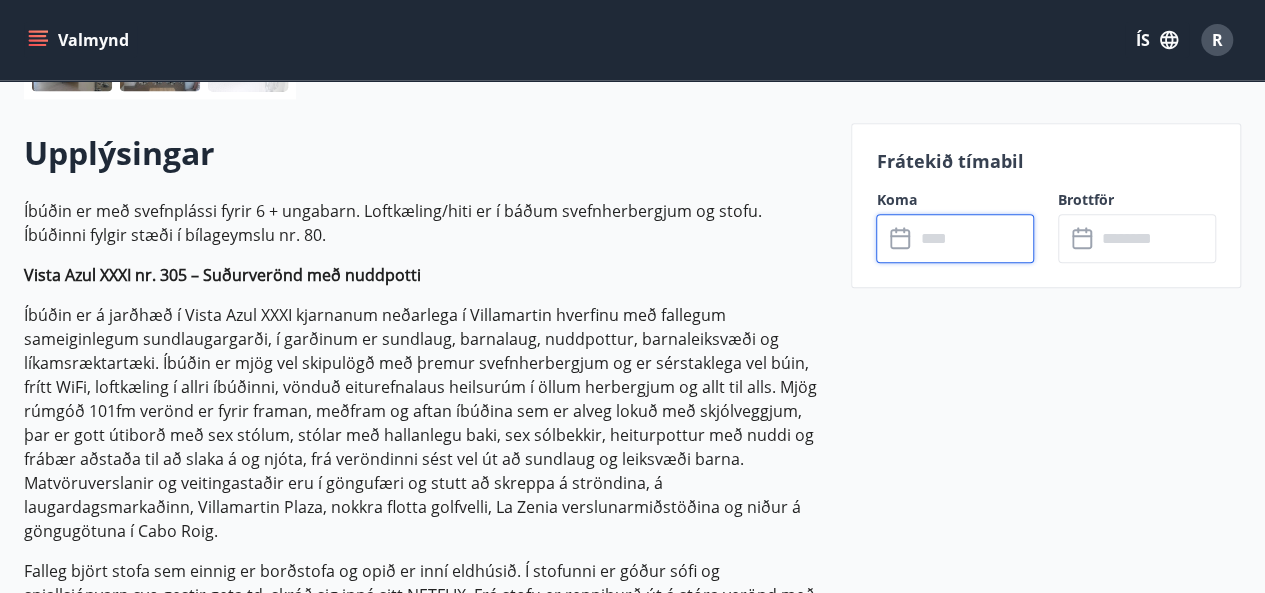 click at bounding box center [974, 238] 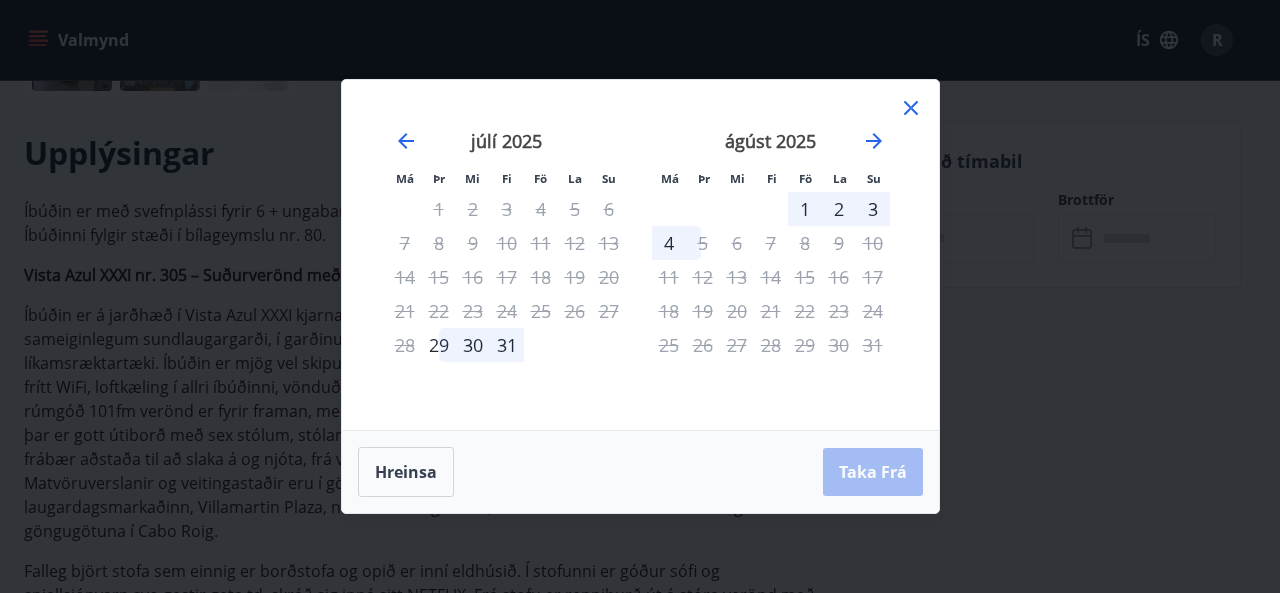 click 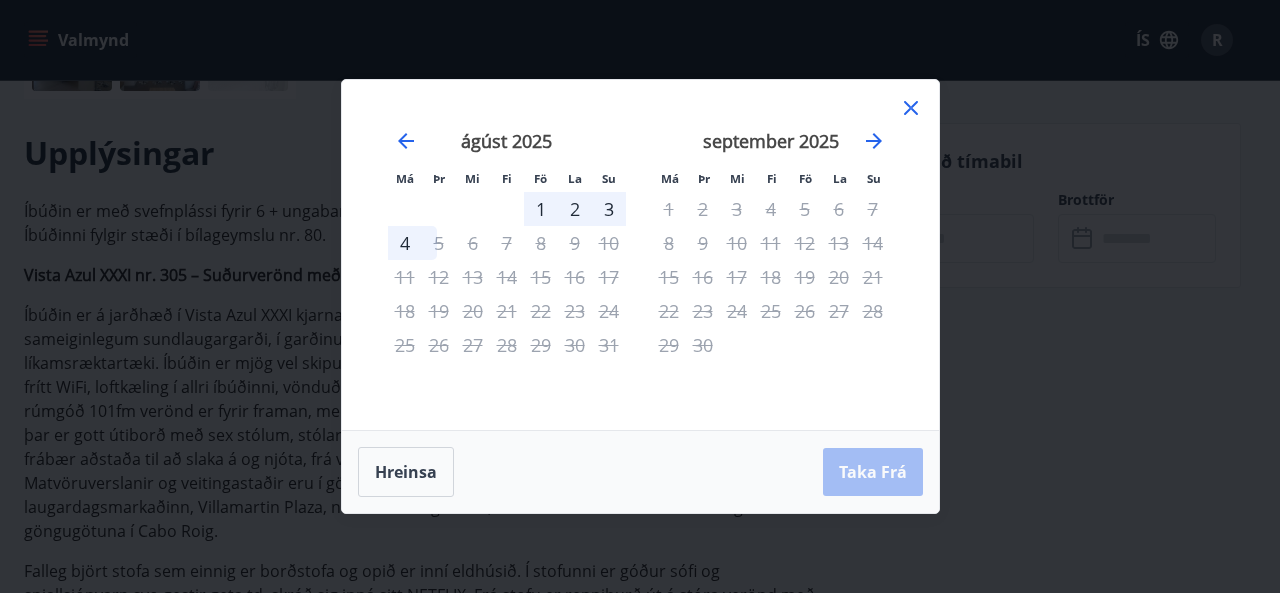 click 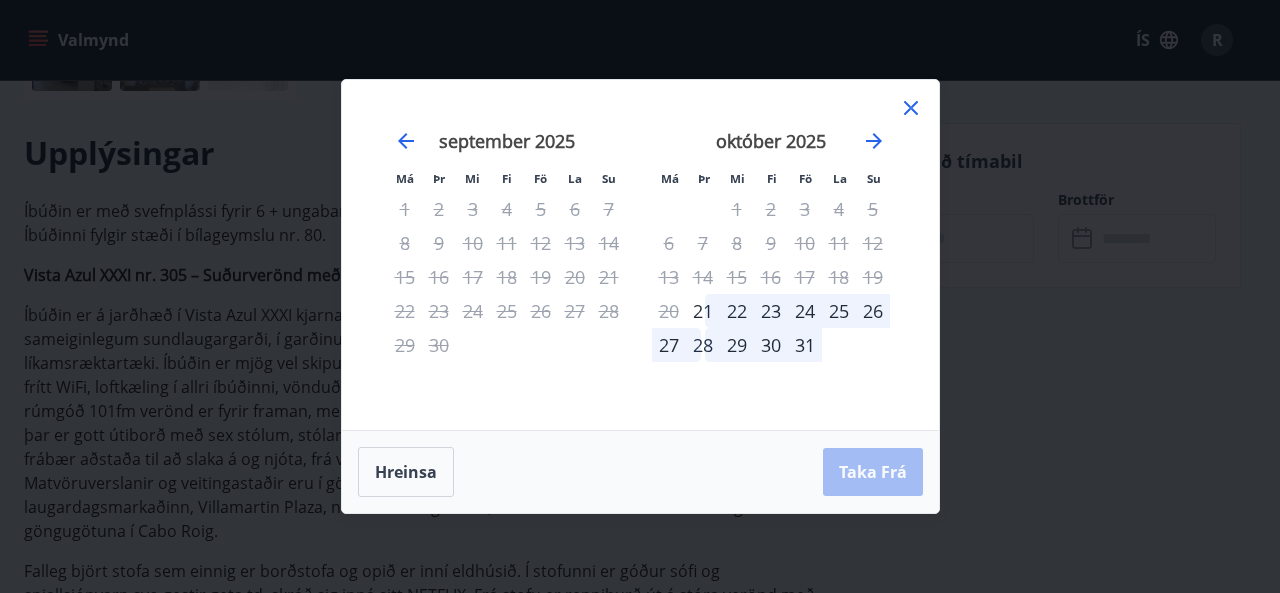 click 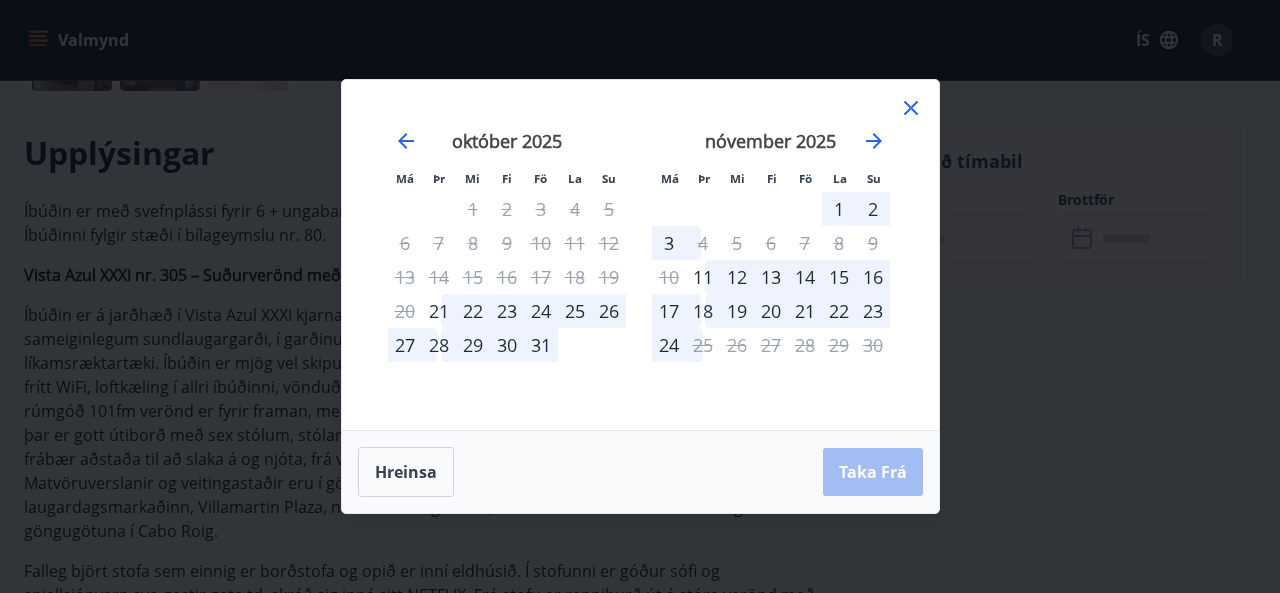 click 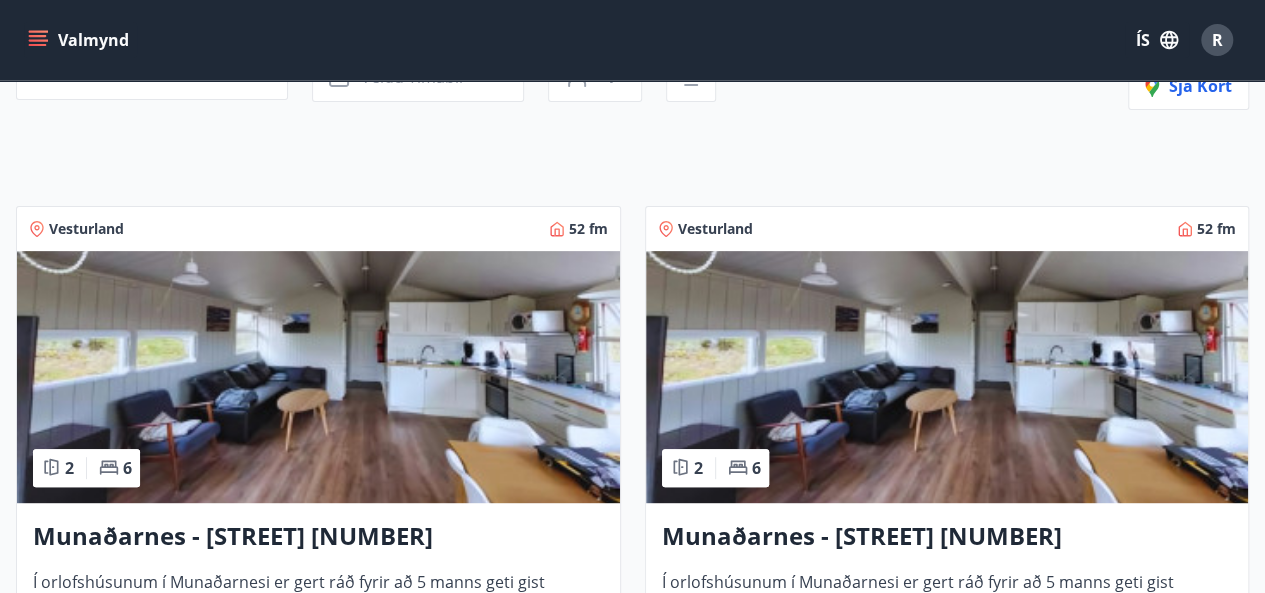 scroll, scrollTop: 0, scrollLeft: 0, axis: both 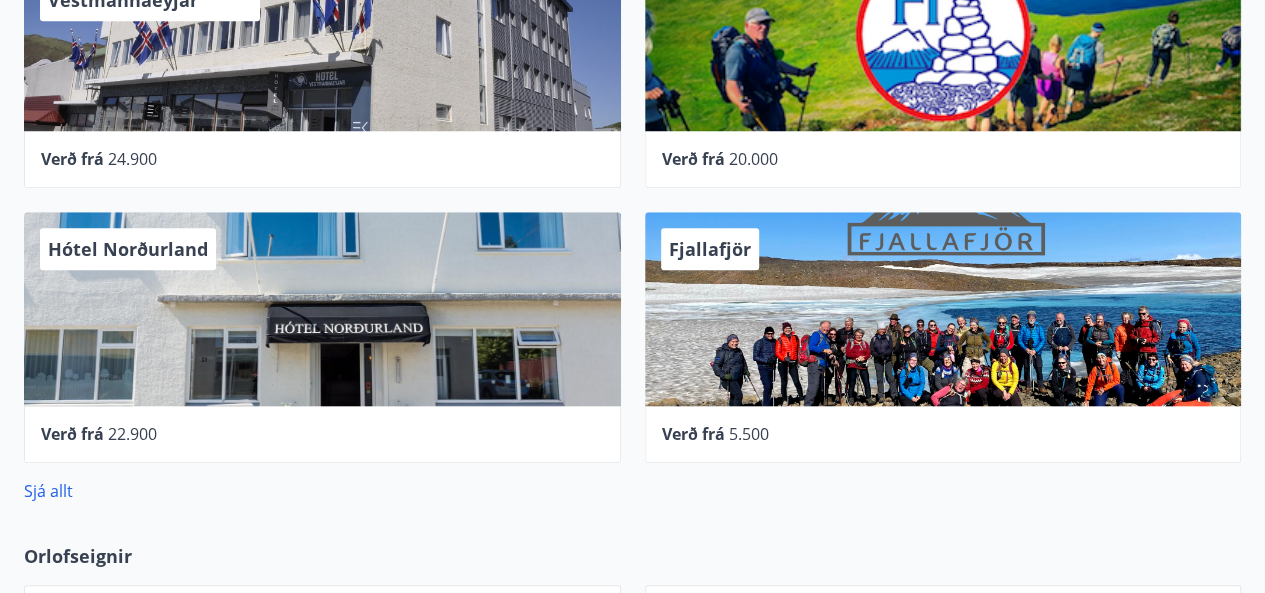 click on "Hótel Norðurland" at bounding box center (322, 309) 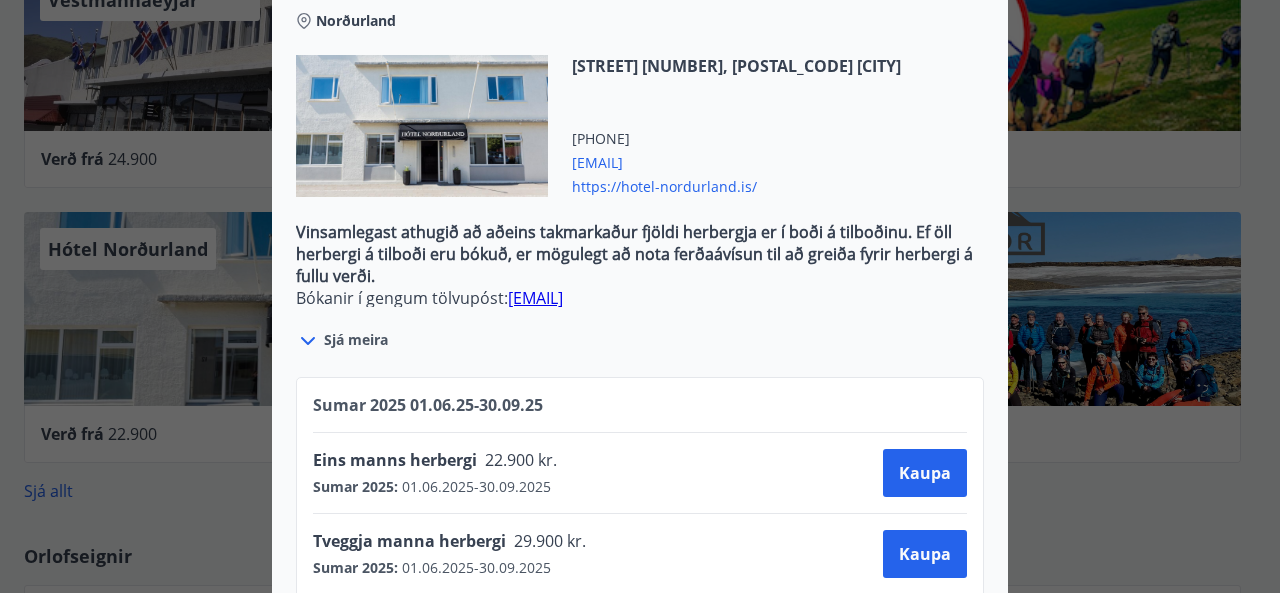 scroll, scrollTop: 684, scrollLeft: 0, axis: vertical 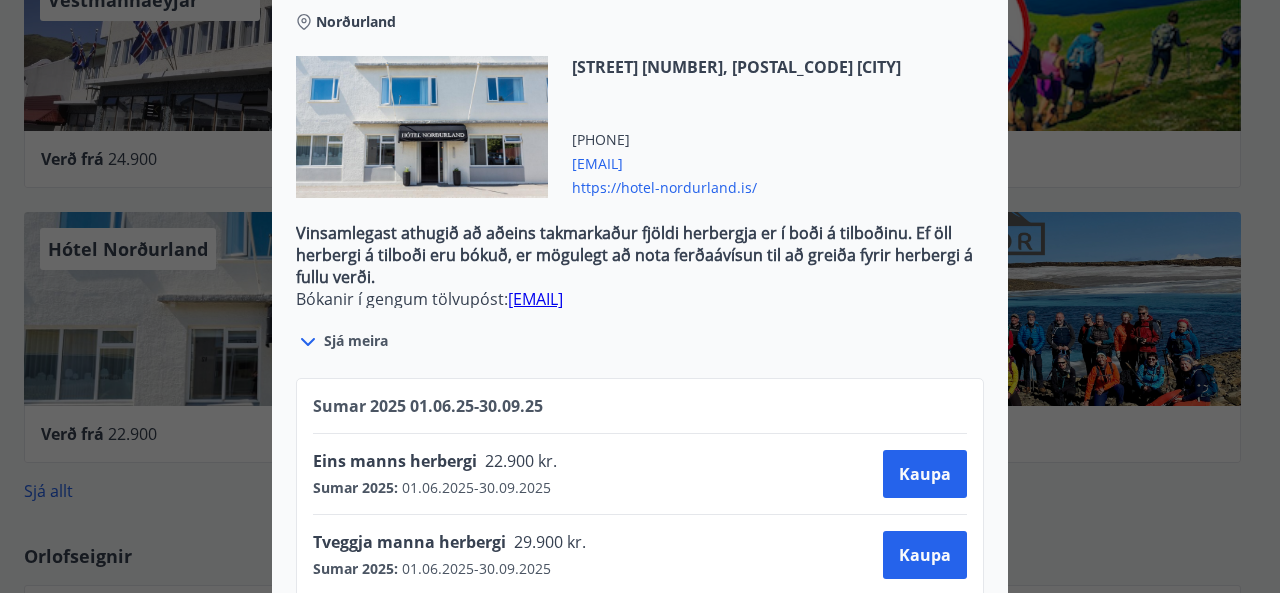 click on "Sumar 2025 [DATE] - [DATE] Eins manns herbergi 22.900 kr. Sumar 2025 : [DATE] - [DATE] Kaupa Tveggja manna herbergi 29.900 kr. Sumar 2025 : [DATE] - [DATE] Kaupa Þriggja manna herbergi 32.900 kr. Sumar 2025 : [DATE] - [DATE] Kaupa" at bounding box center (640, 515) 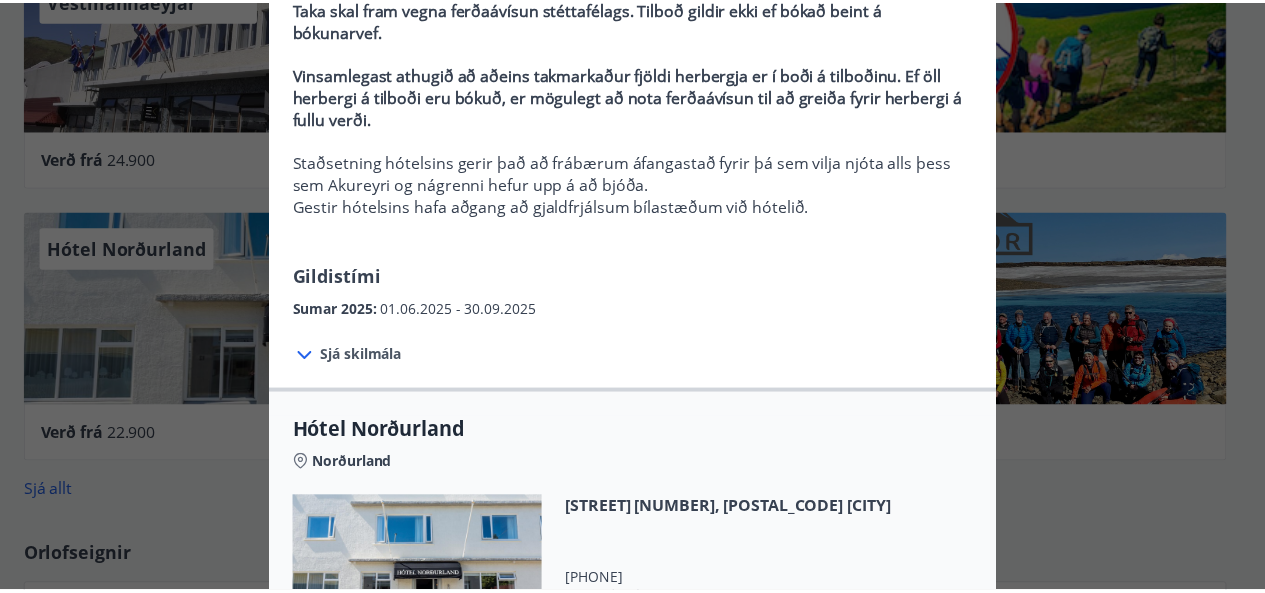 scroll, scrollTop: 0, scrollLeft: 0, axis: both 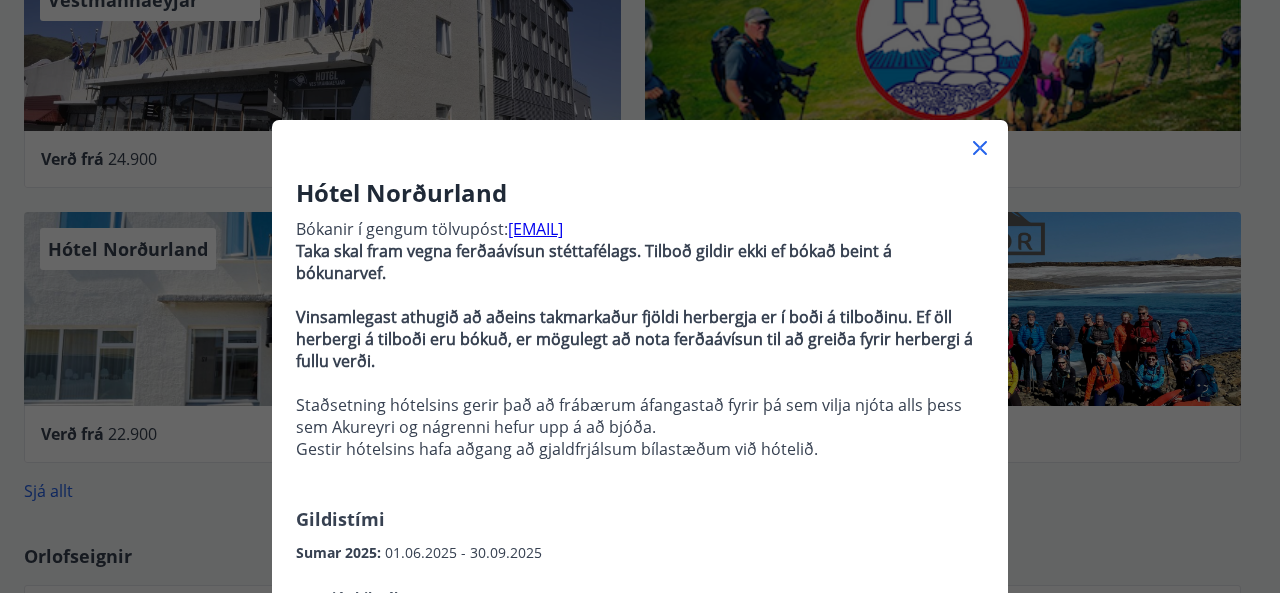 click 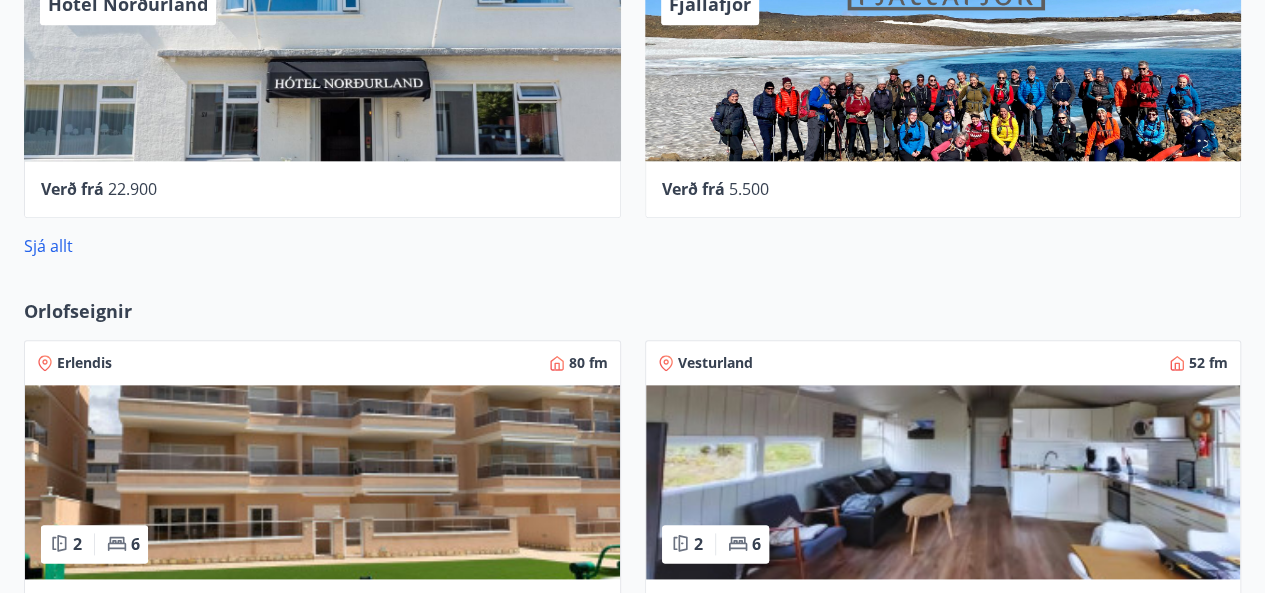 scroll, scrollTop: 1006, scrollLeft: 0, axis: vertical 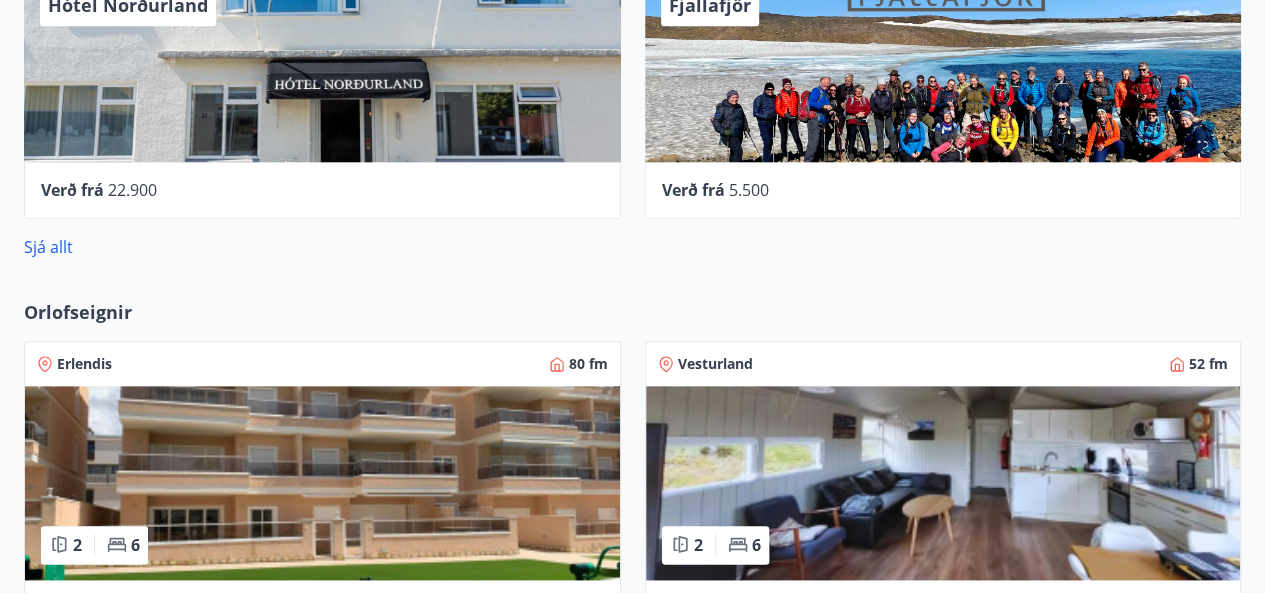 click on "Sjá allt" at bounding box center [48, 247] 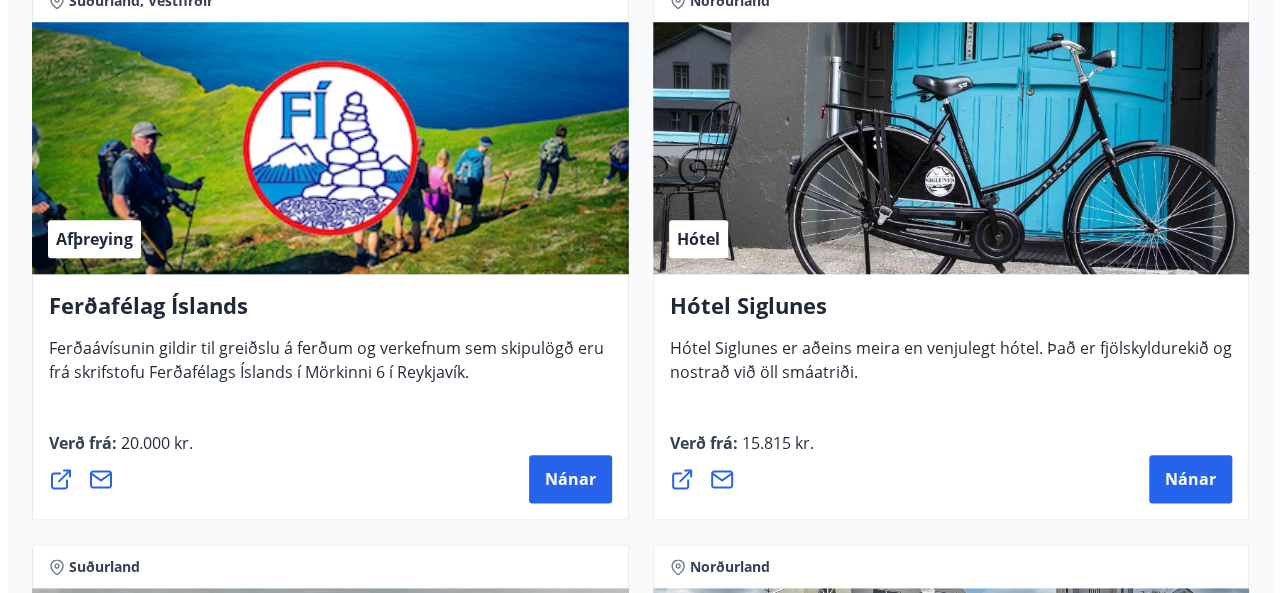 scroll, scrollTop: 960, scrollLeft: 0, axis: vertical 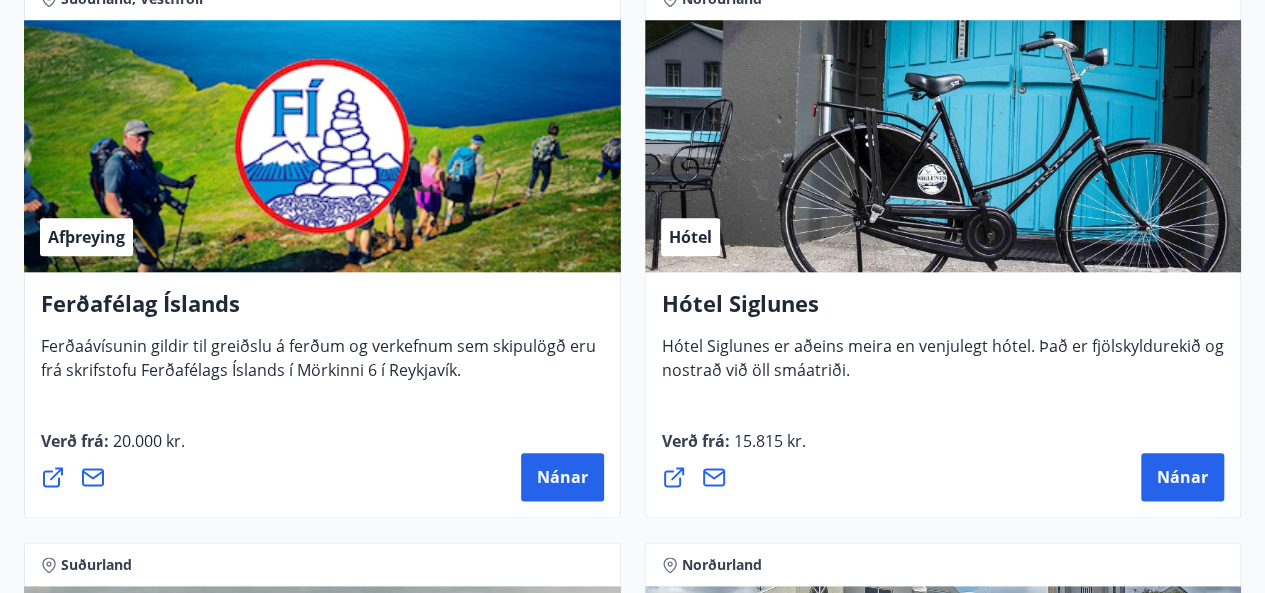 click on "Hótel" at bounding box center [943, 146] 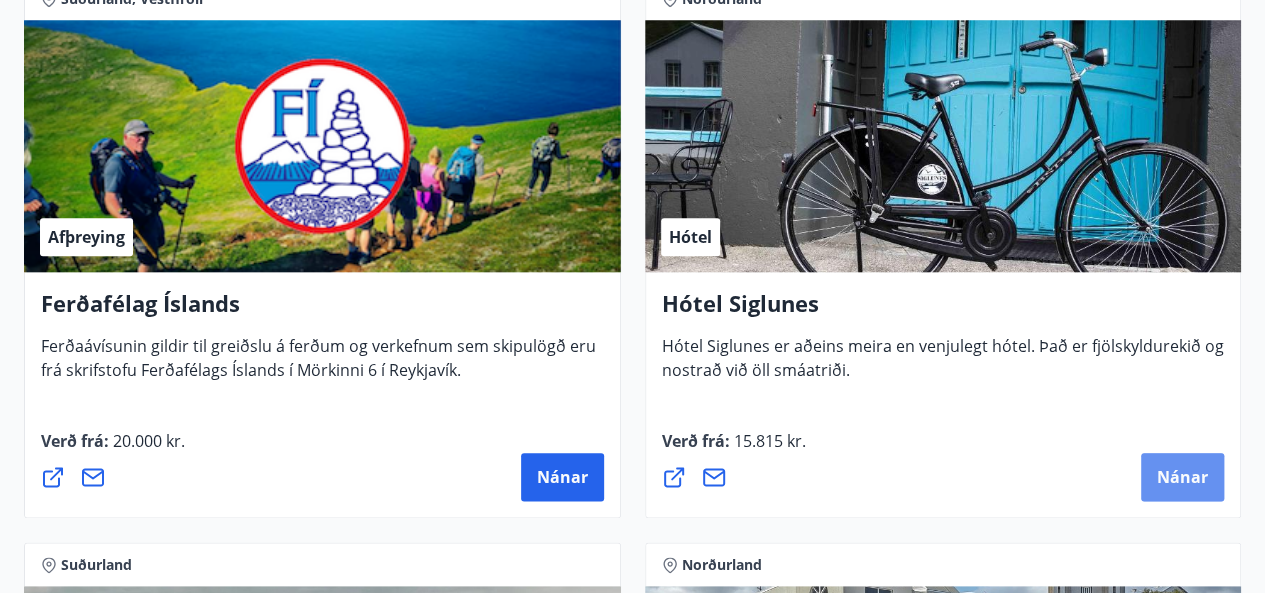 click on "Nánar" at bounding box center [1182, 477] 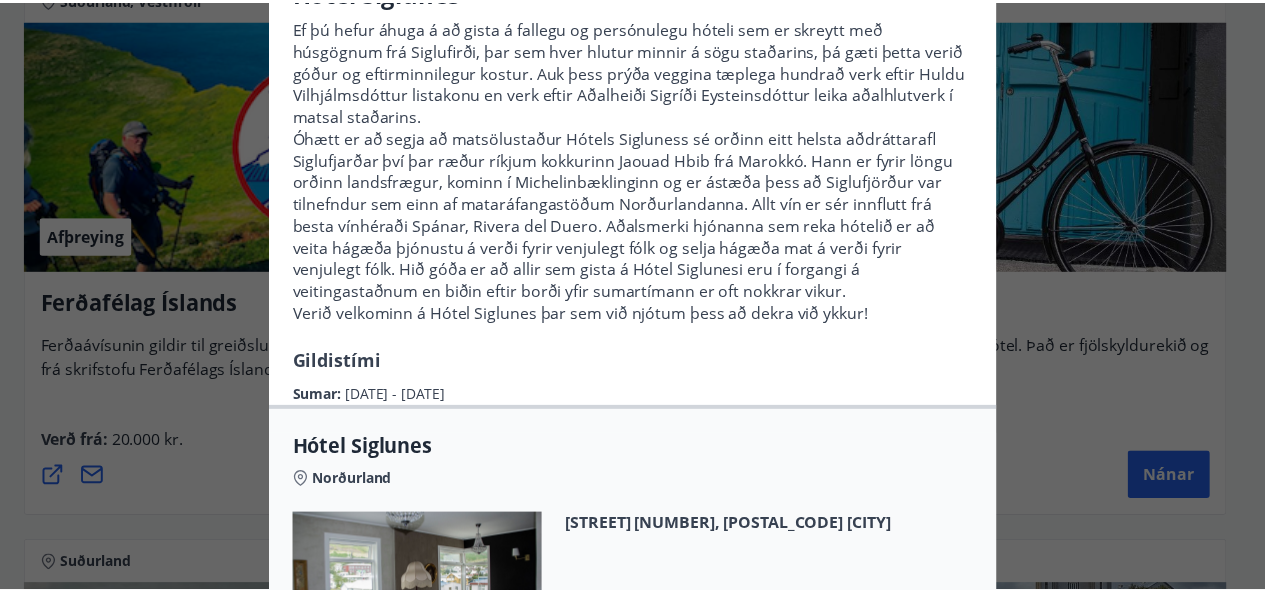 scroll, scrollTop: 0, scrollLeft: 0, axis: both 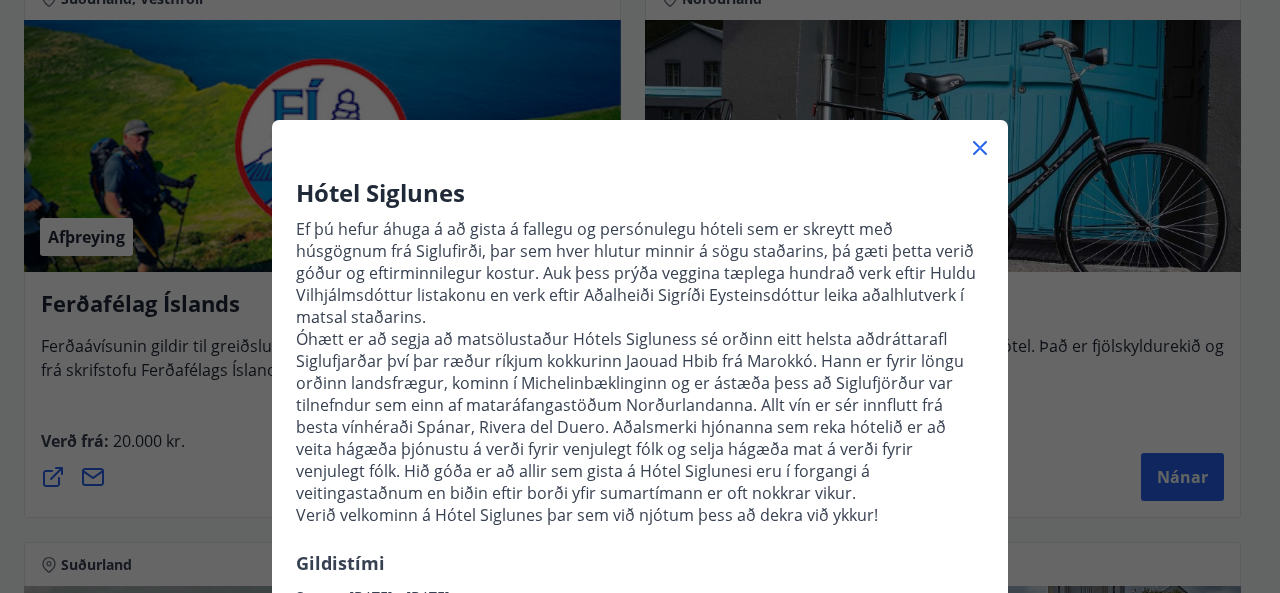 click 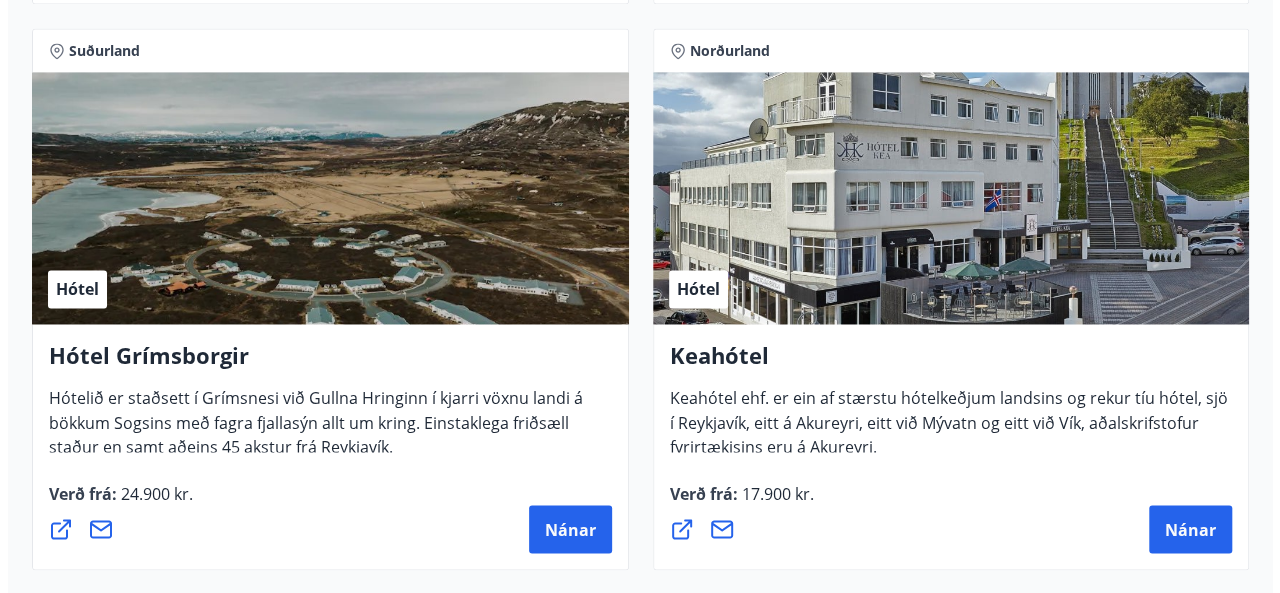 scroll, scrollTop: 1474, scrollLeft: 0, axis: vertical 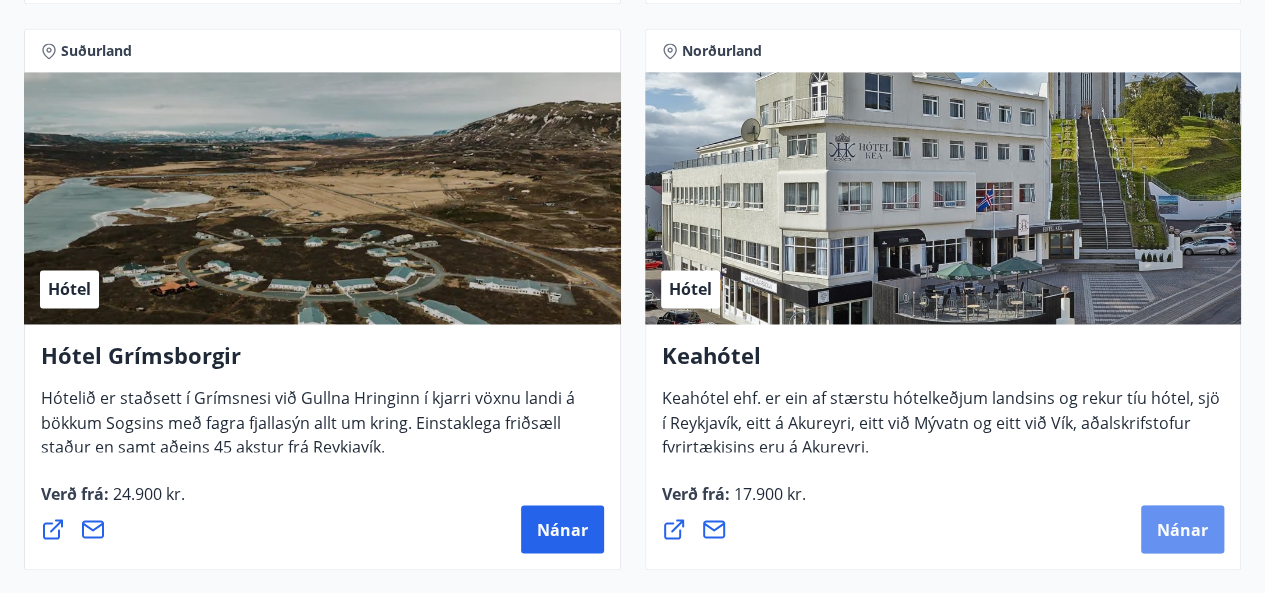 click on "Nánar" at bounding box center (1182, 529) 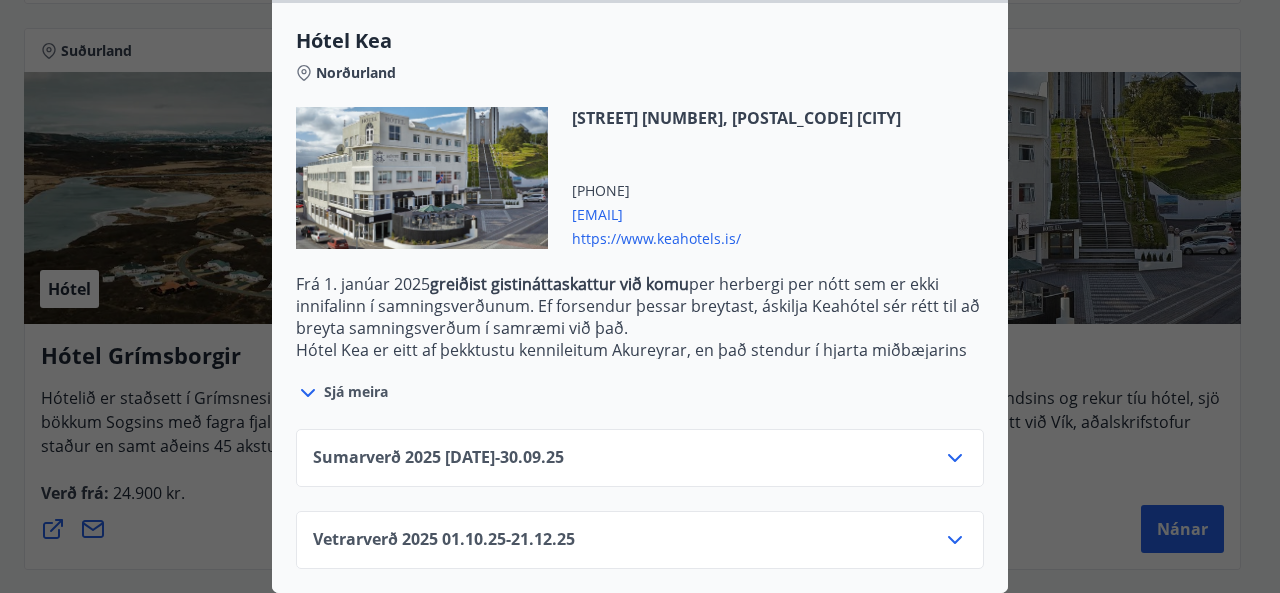 scroll, scrollTop: 543, scrollLeft: 0, axis: vertical 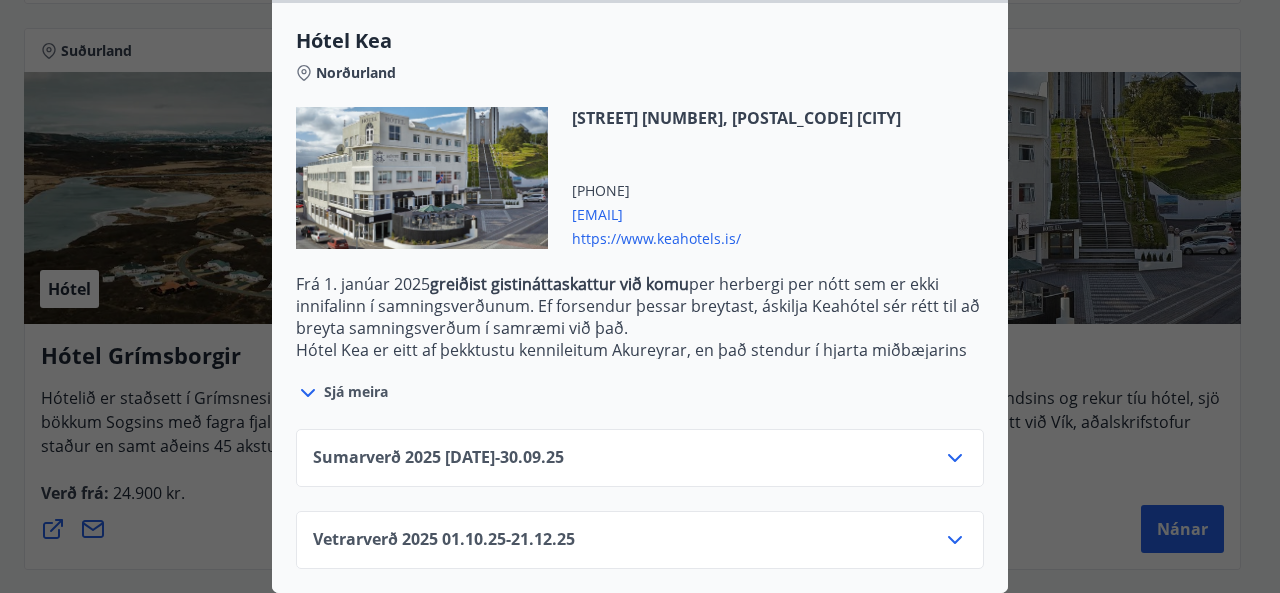 click on "Sumarverð 2025 [DATE] - [DATE]" at bounding box center (640, 458) 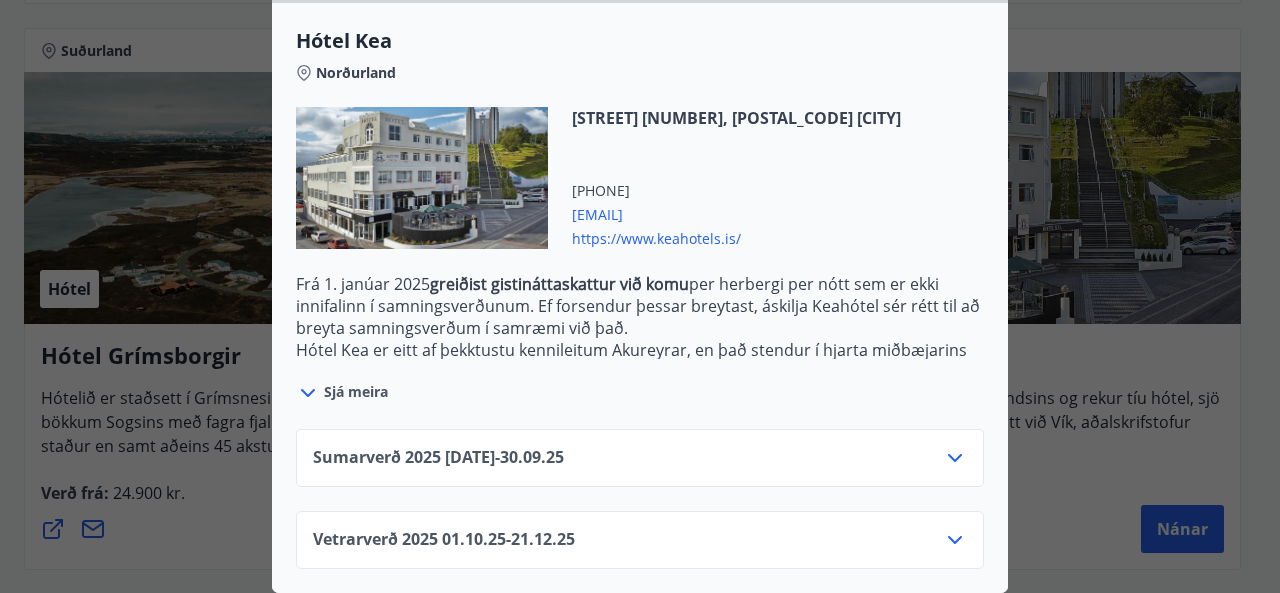 click 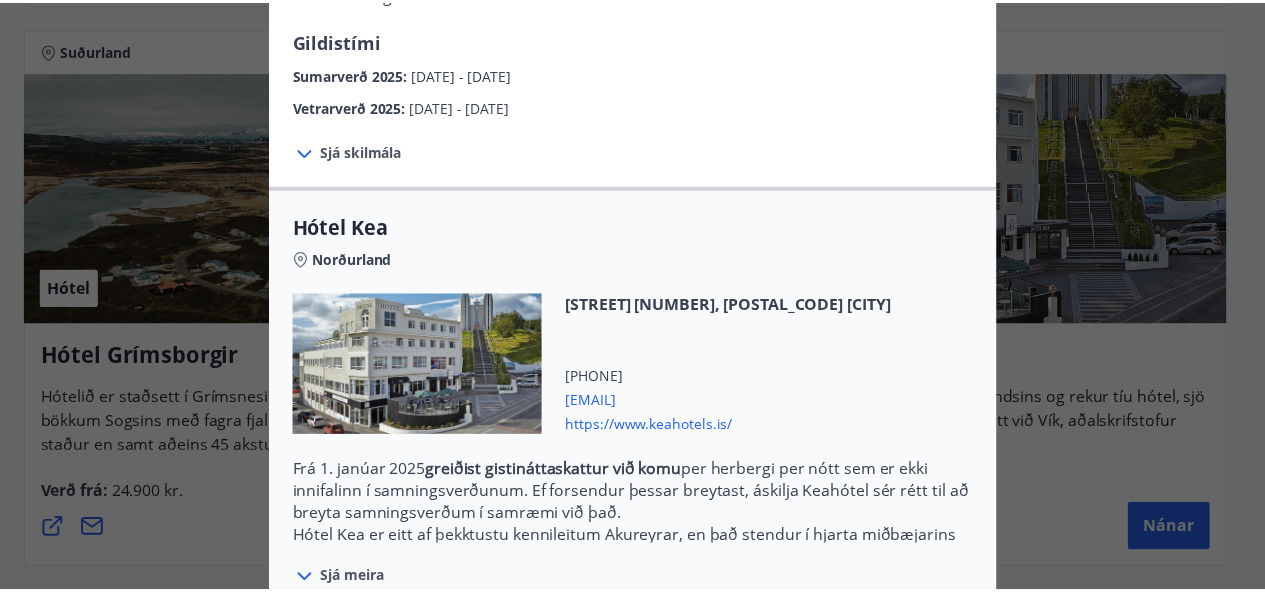 scroll, scrollTop: 0, scrollLeft: 0, axis: both 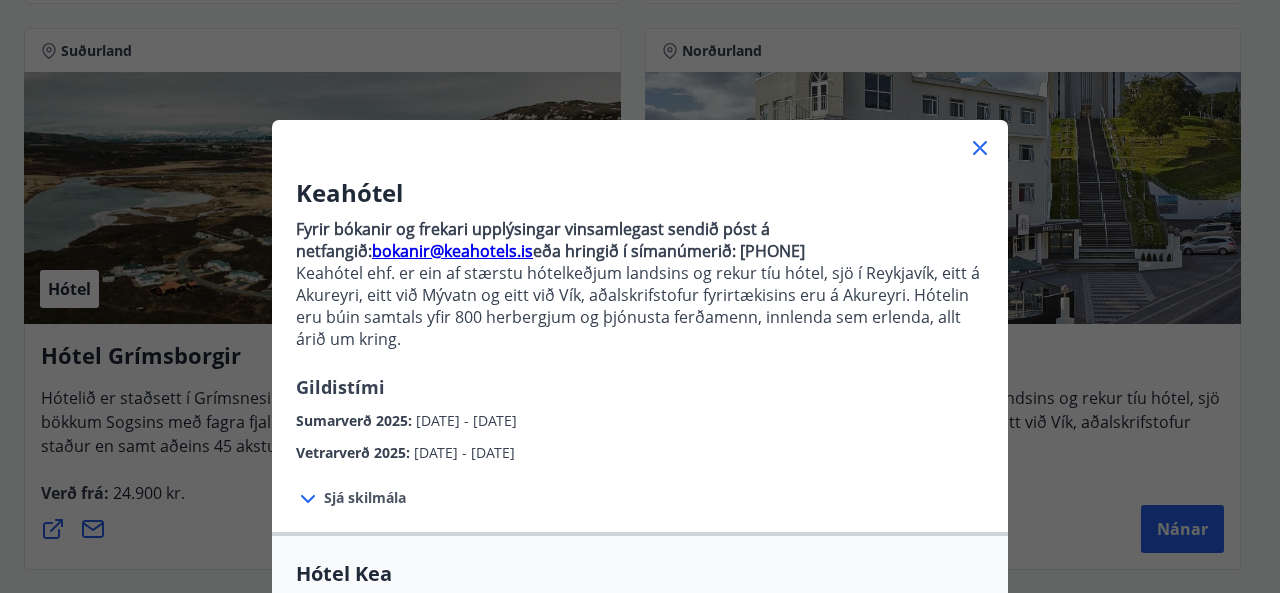 click 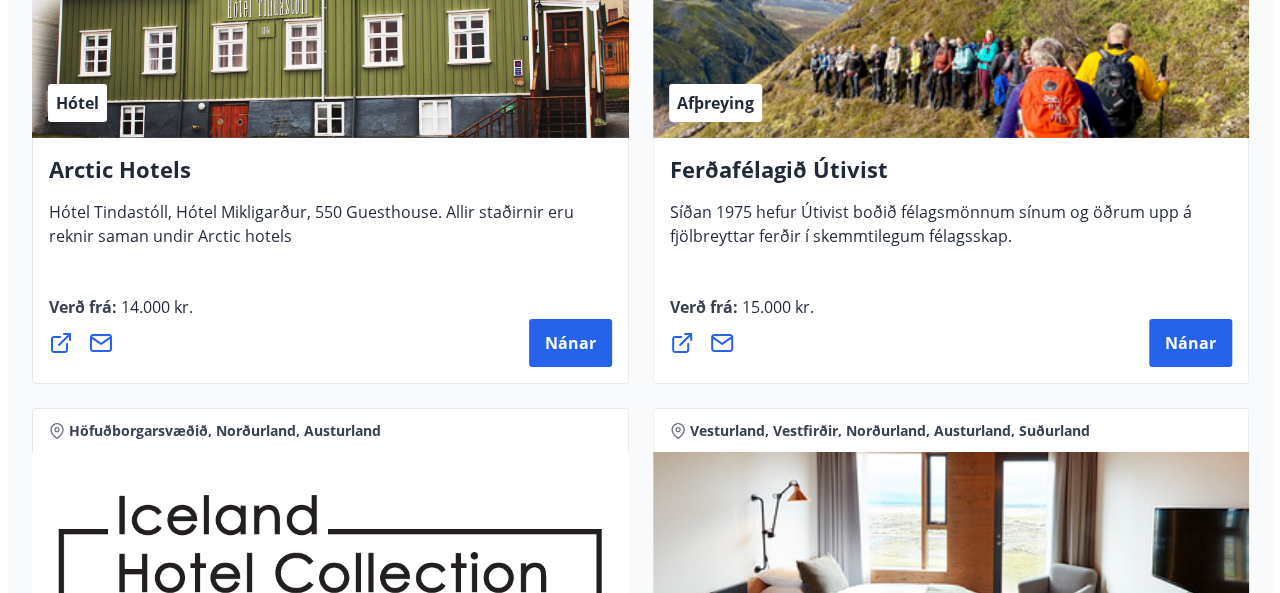 scroll, scrollTop: 3354, scrollLeft: 0, axis: vertical 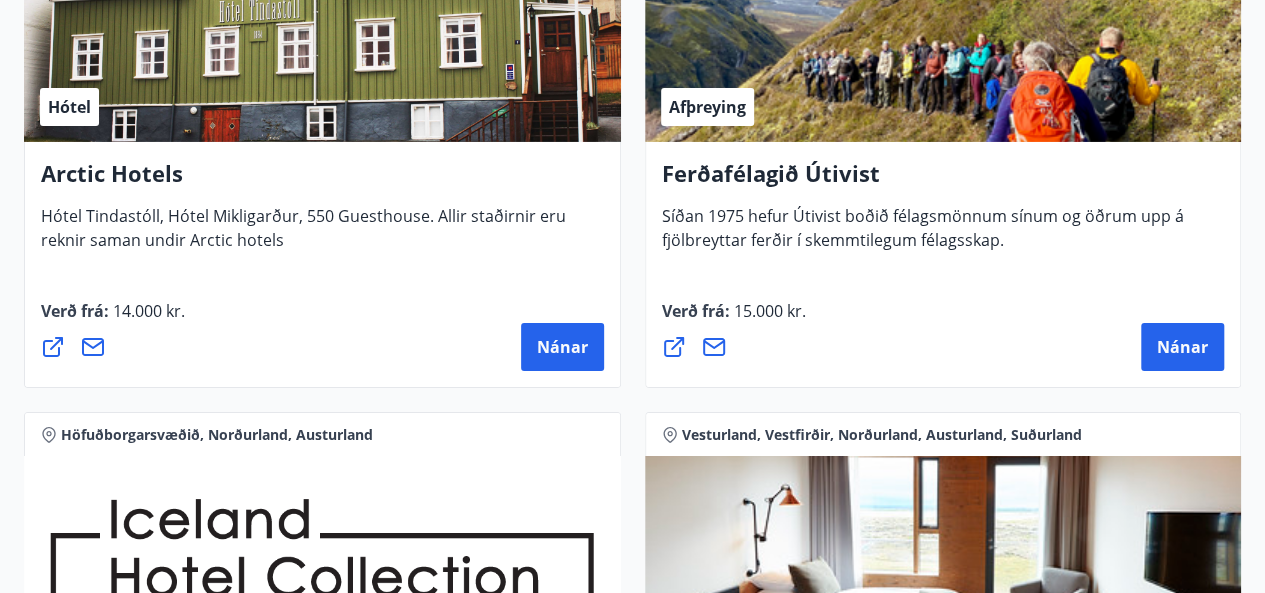 click on "Nánar" at bounding box center [562, 347] 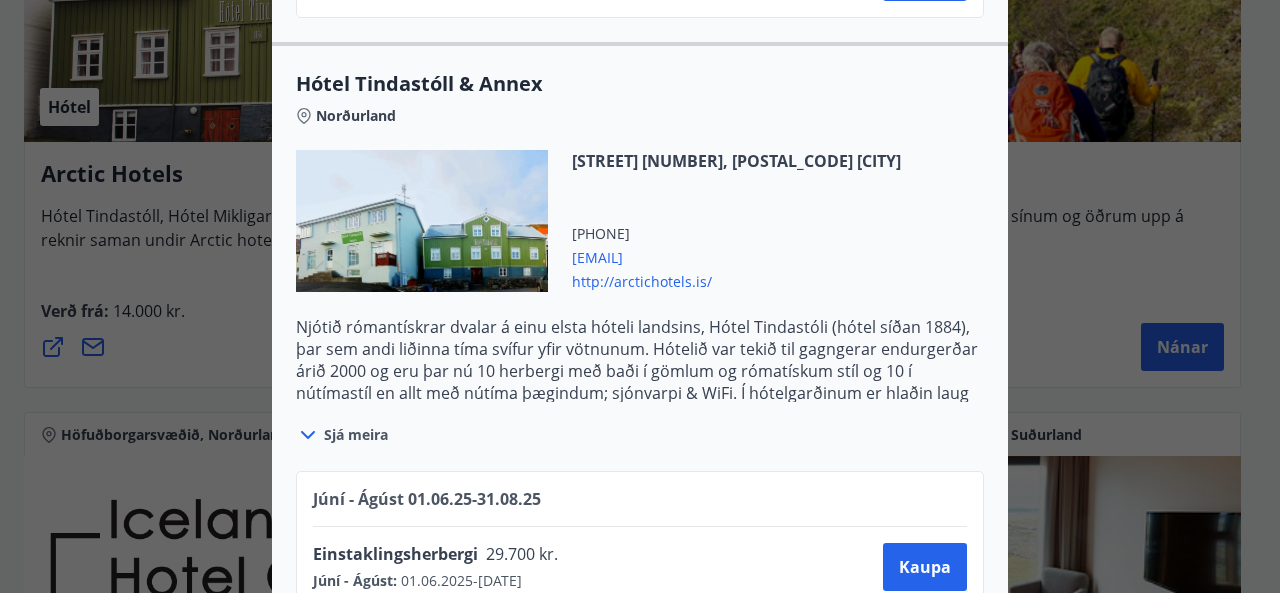 scroll, scrollTop: 1634, scrollLeft: 0, axis: vertical 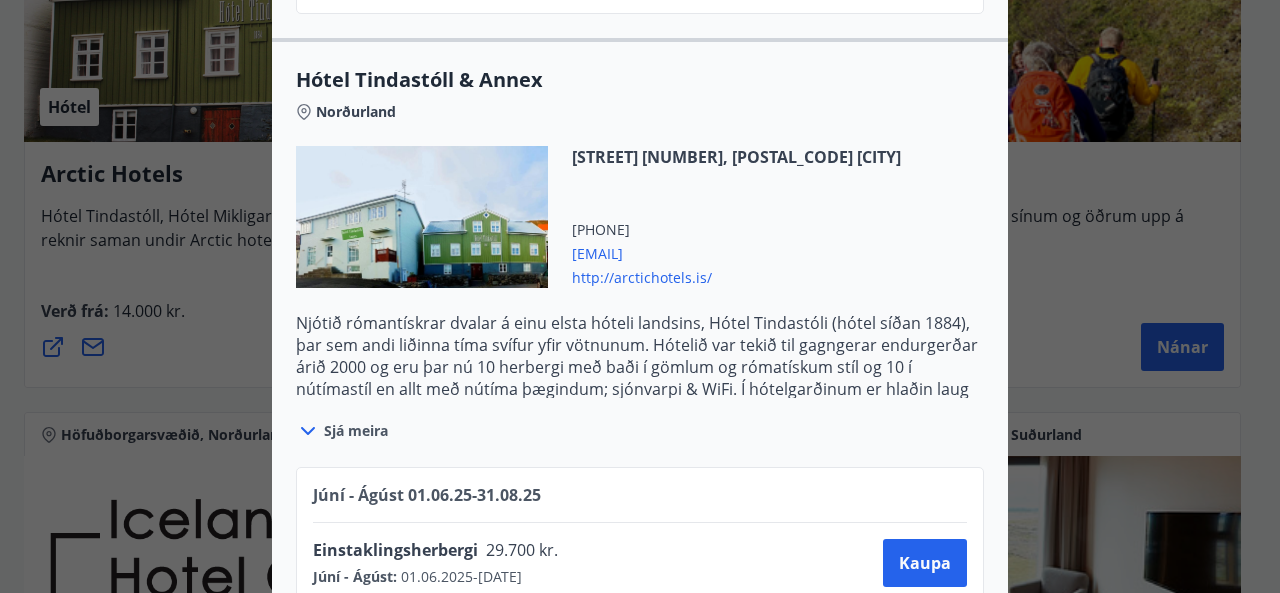 click on "Sjá meira" at bounding box center [356, 431] 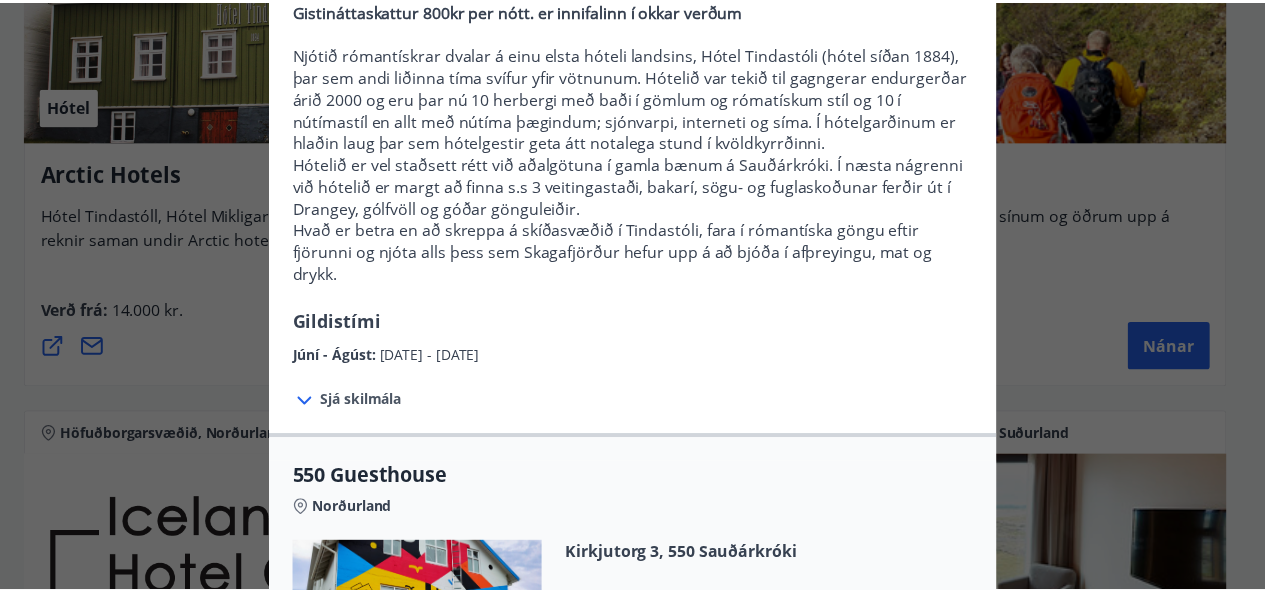scroll, scrollTop: 0, scrollLeft: 0, axis: both 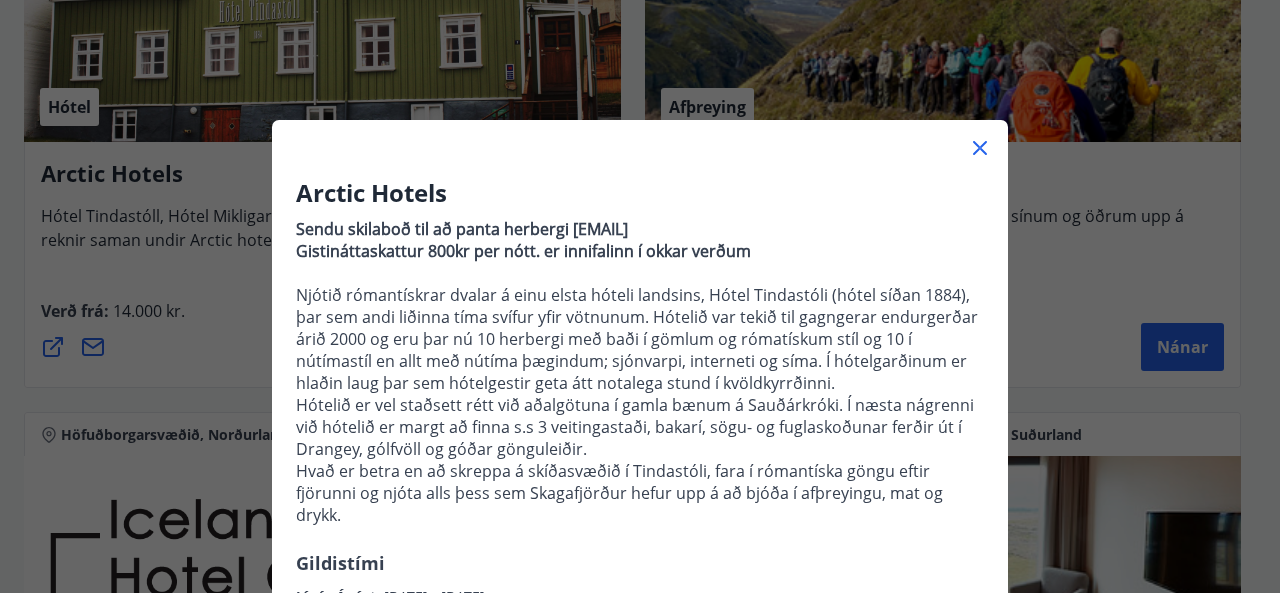 click 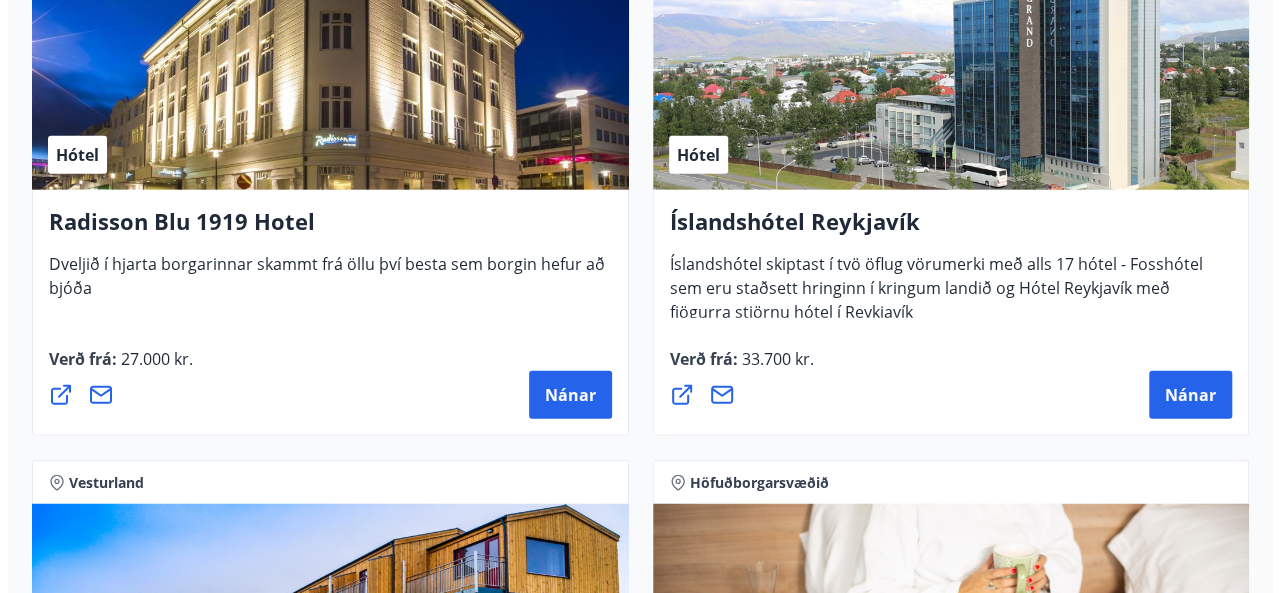 scroll, scrollTop: 6136, scrollLeft: 0, axis: vertical 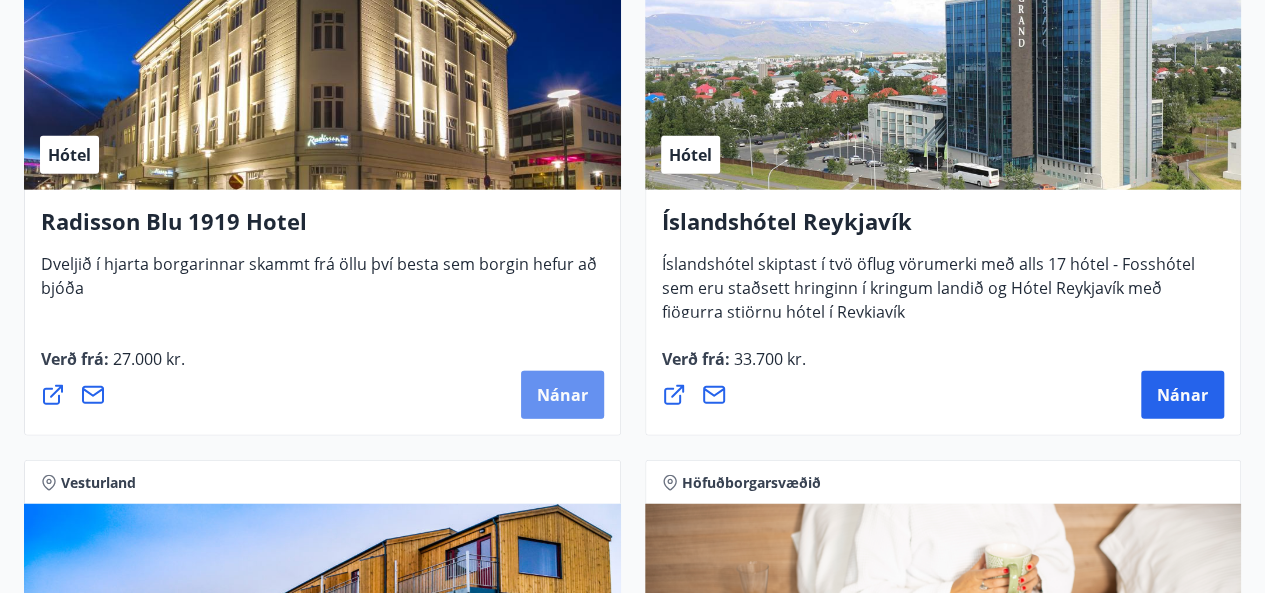 click on "Nánar" at bounding box center (562, 395) 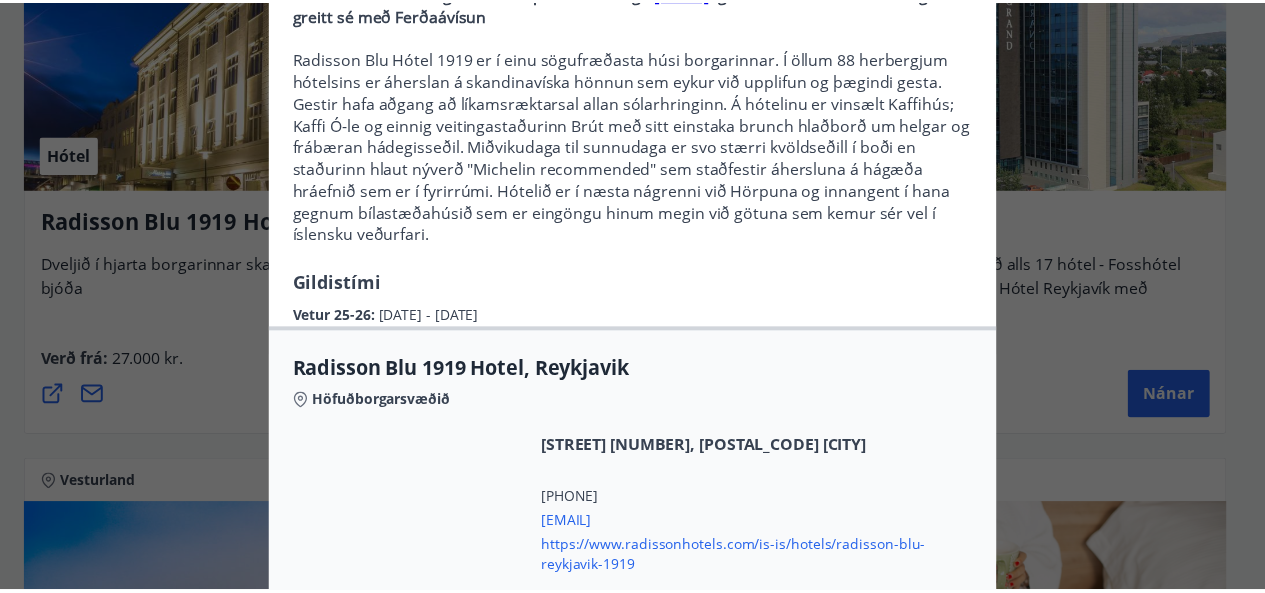 scroll, scrollTop: 0, scrollLeft: 0, axis: both 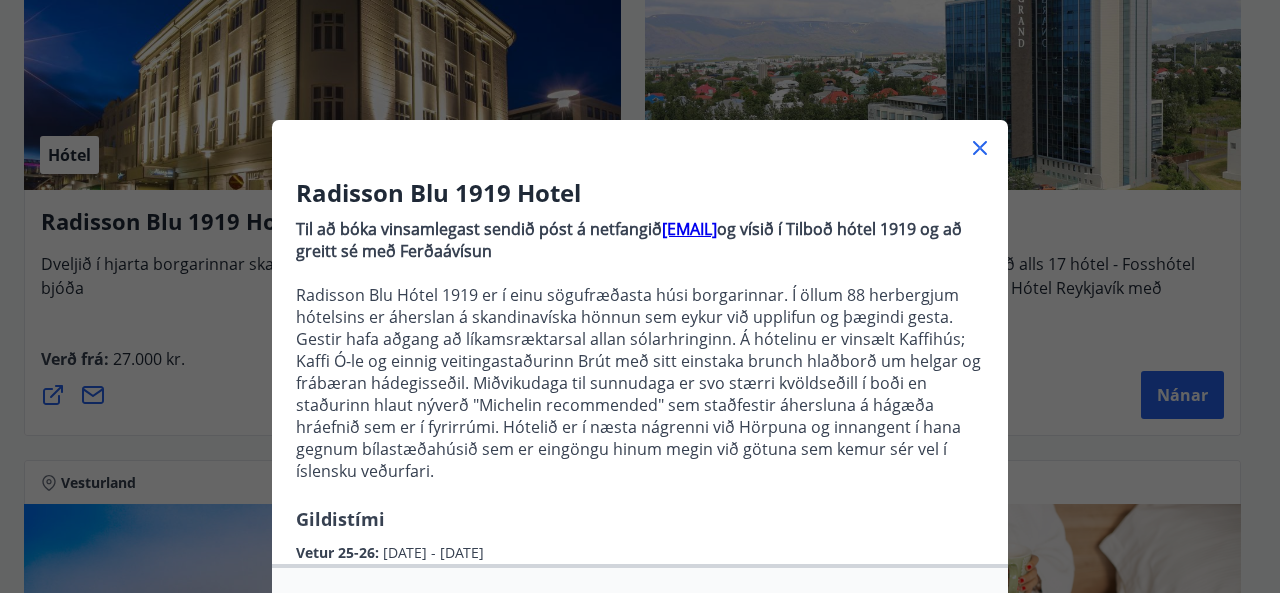 click 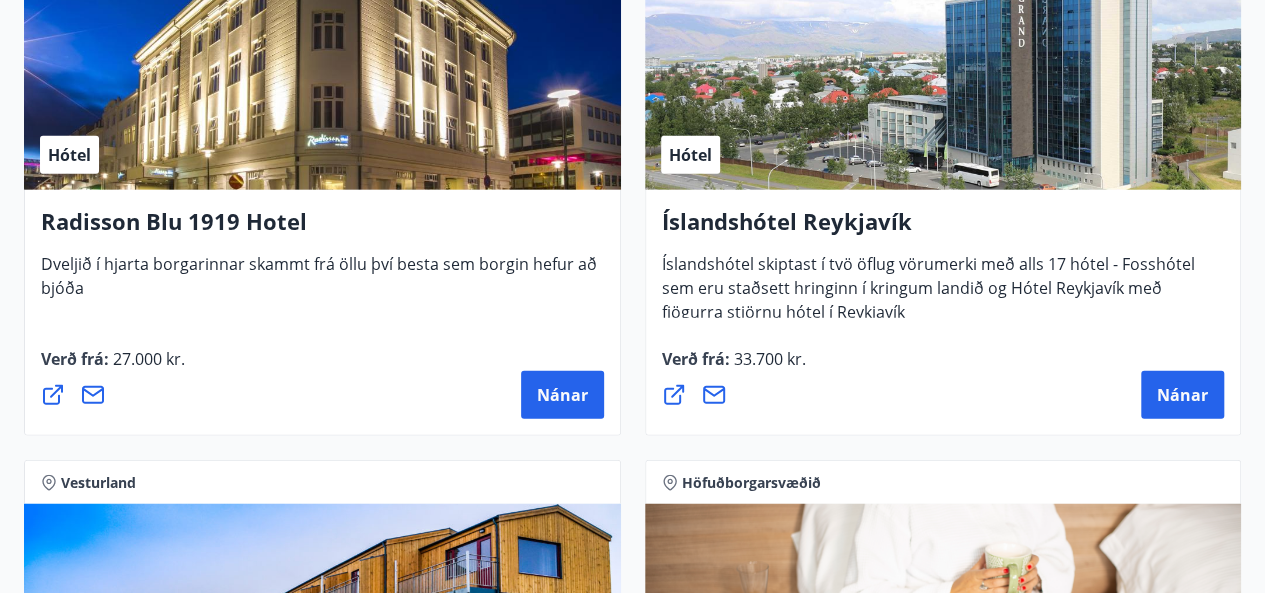 click on "Hótel" at bounding box center [943, 64] 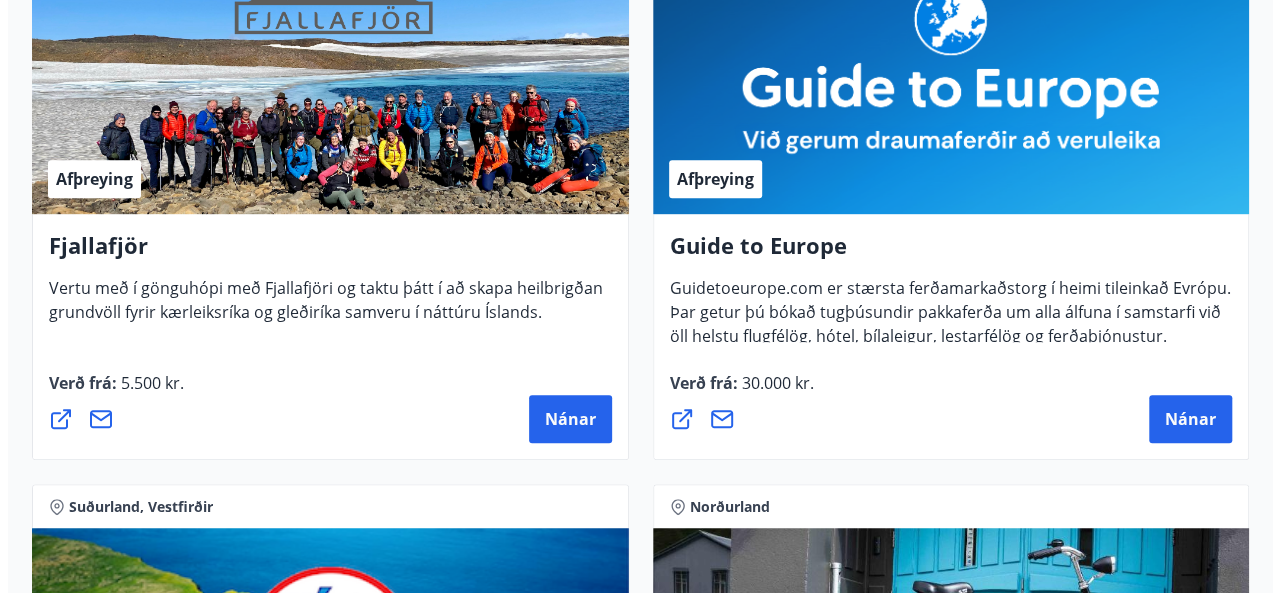 scroll, scrollTop: 0, scrollLeft: 0, axis: both 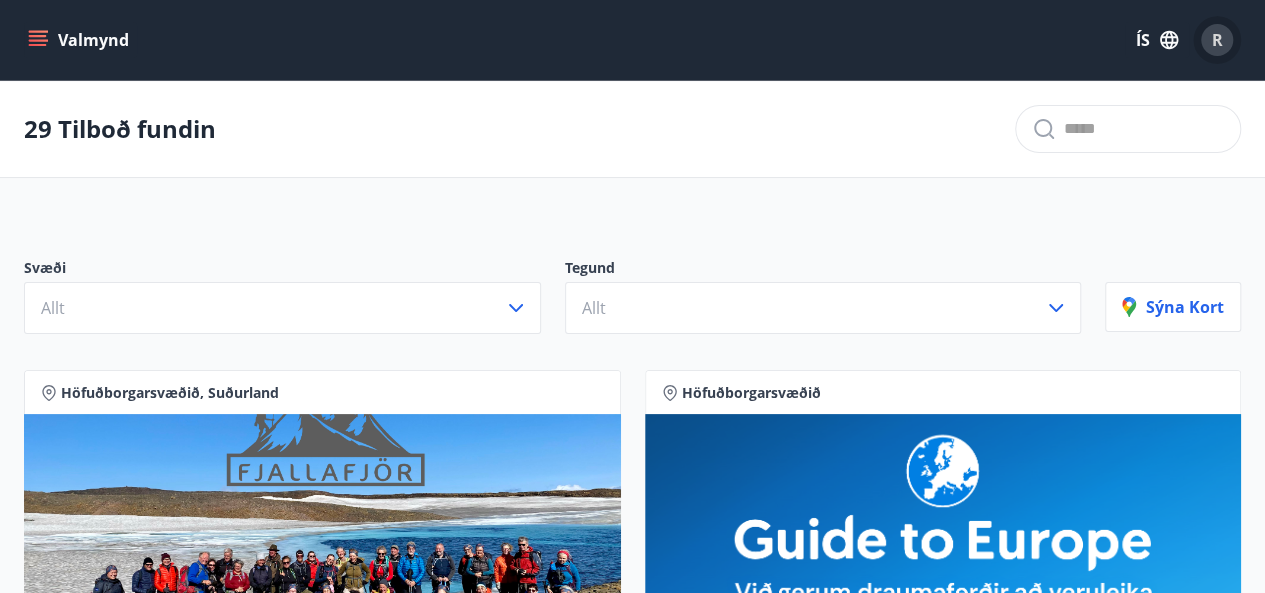 click on "R" at bounding box center (1217, 40) 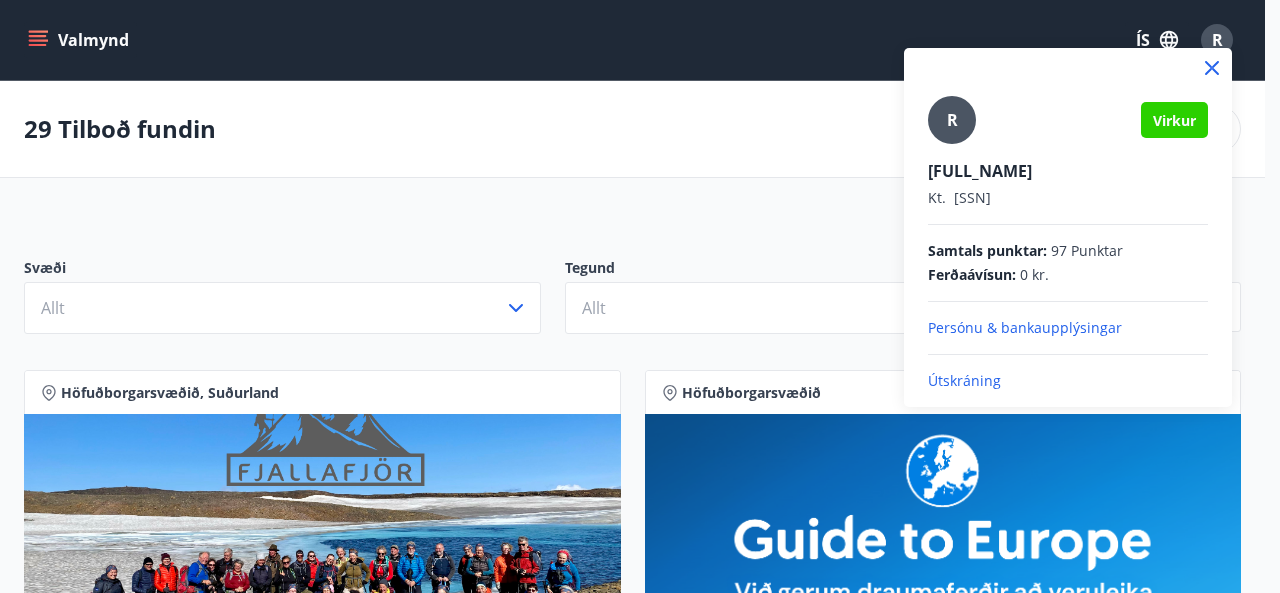 click on "Útskráning" at bounding box center [1068, 381] 